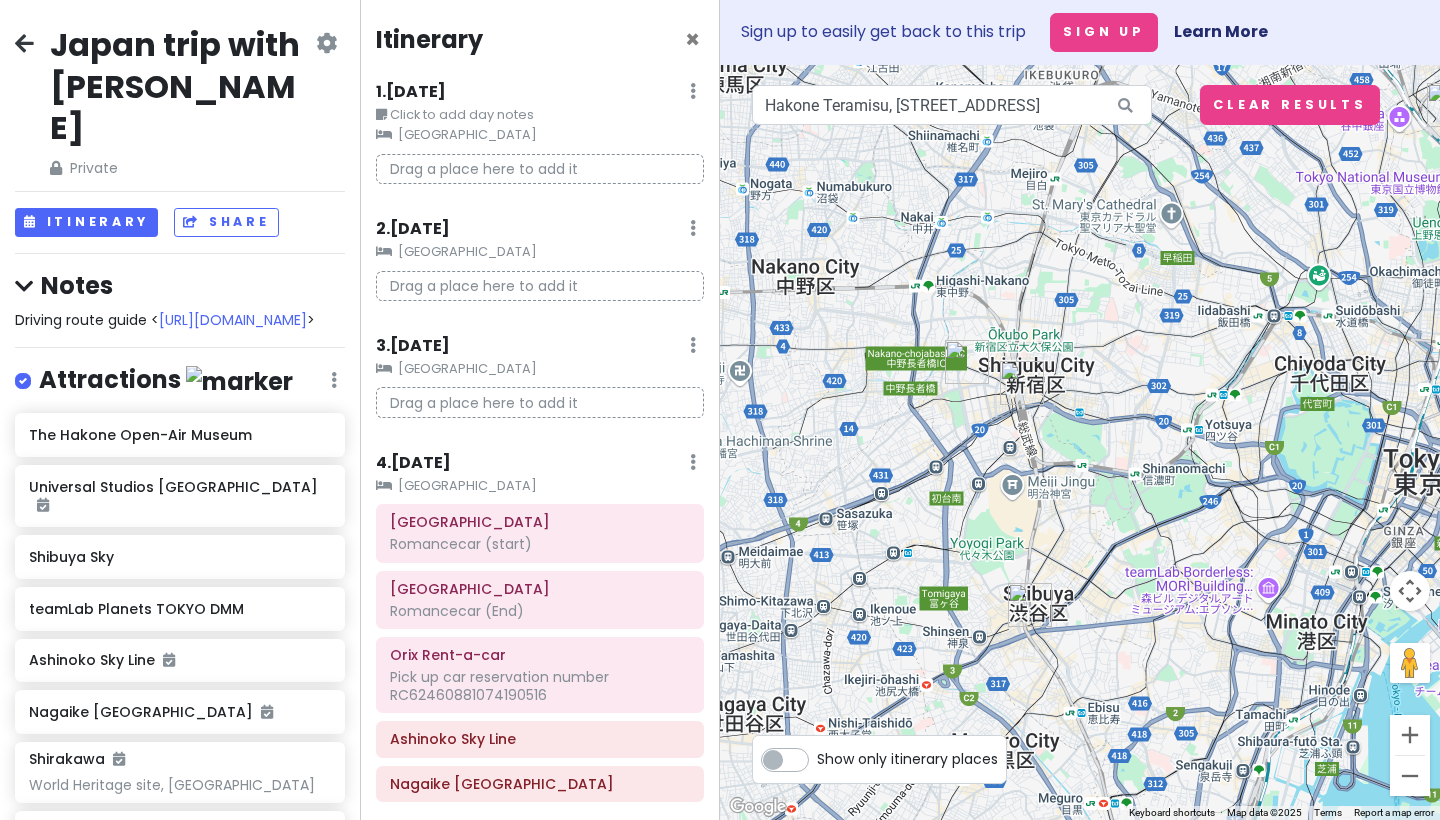 scroll, scrollTop: 0, scrollLeft: 0, axis: both 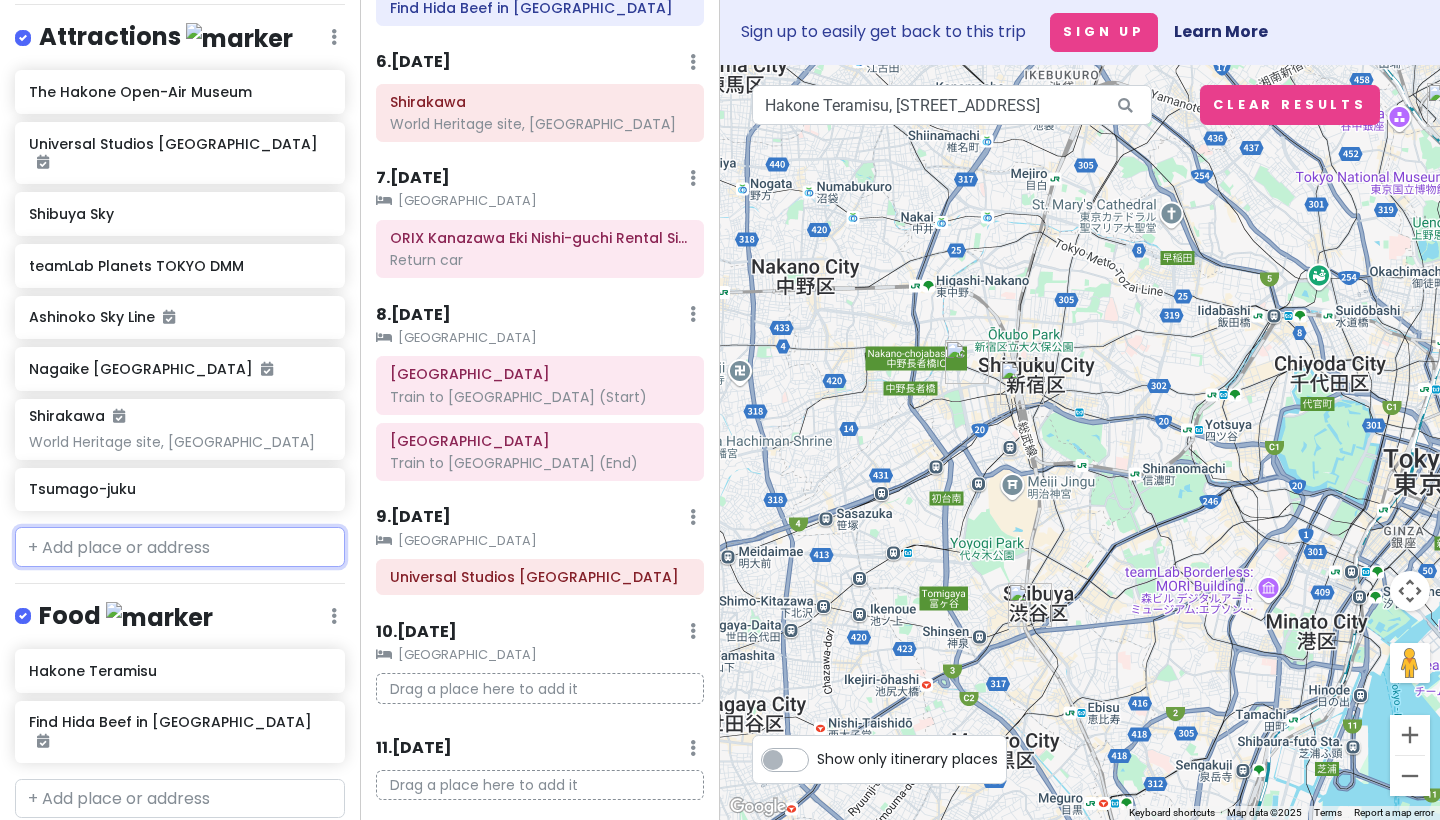 click at bounding box center [180, 547] 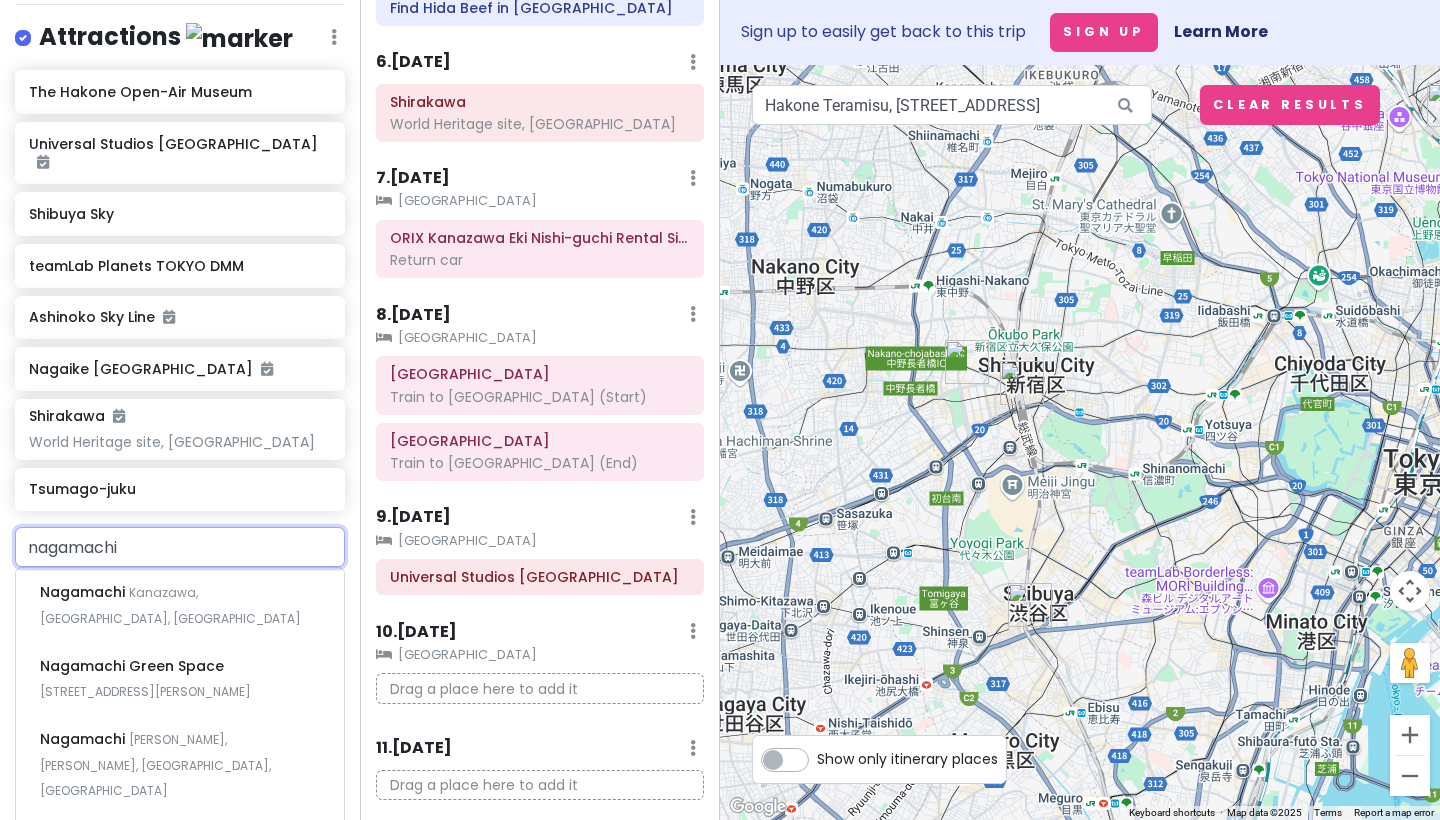 click on "nagamachi" at bounding box center [180, 547] 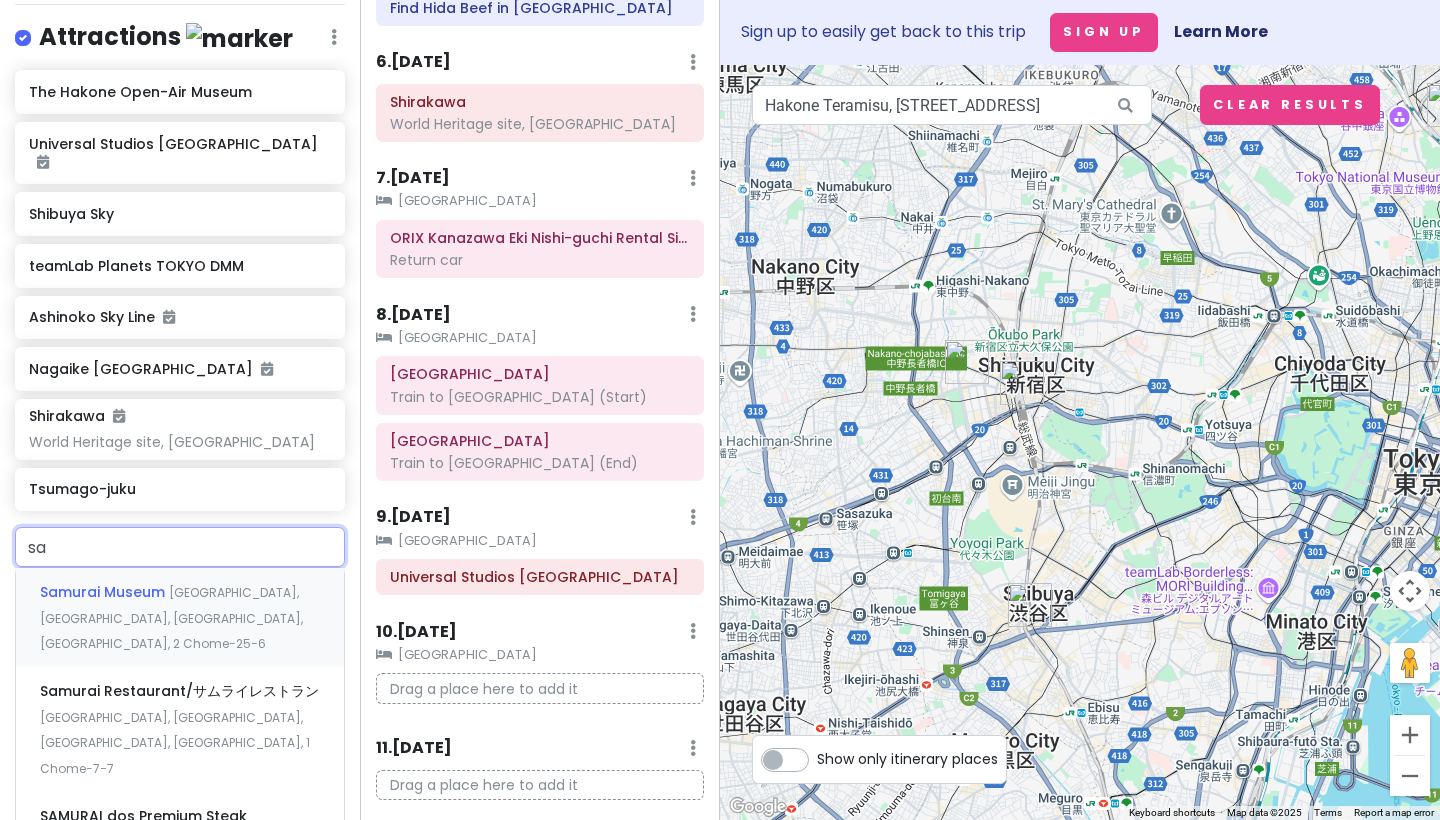 type on "s" 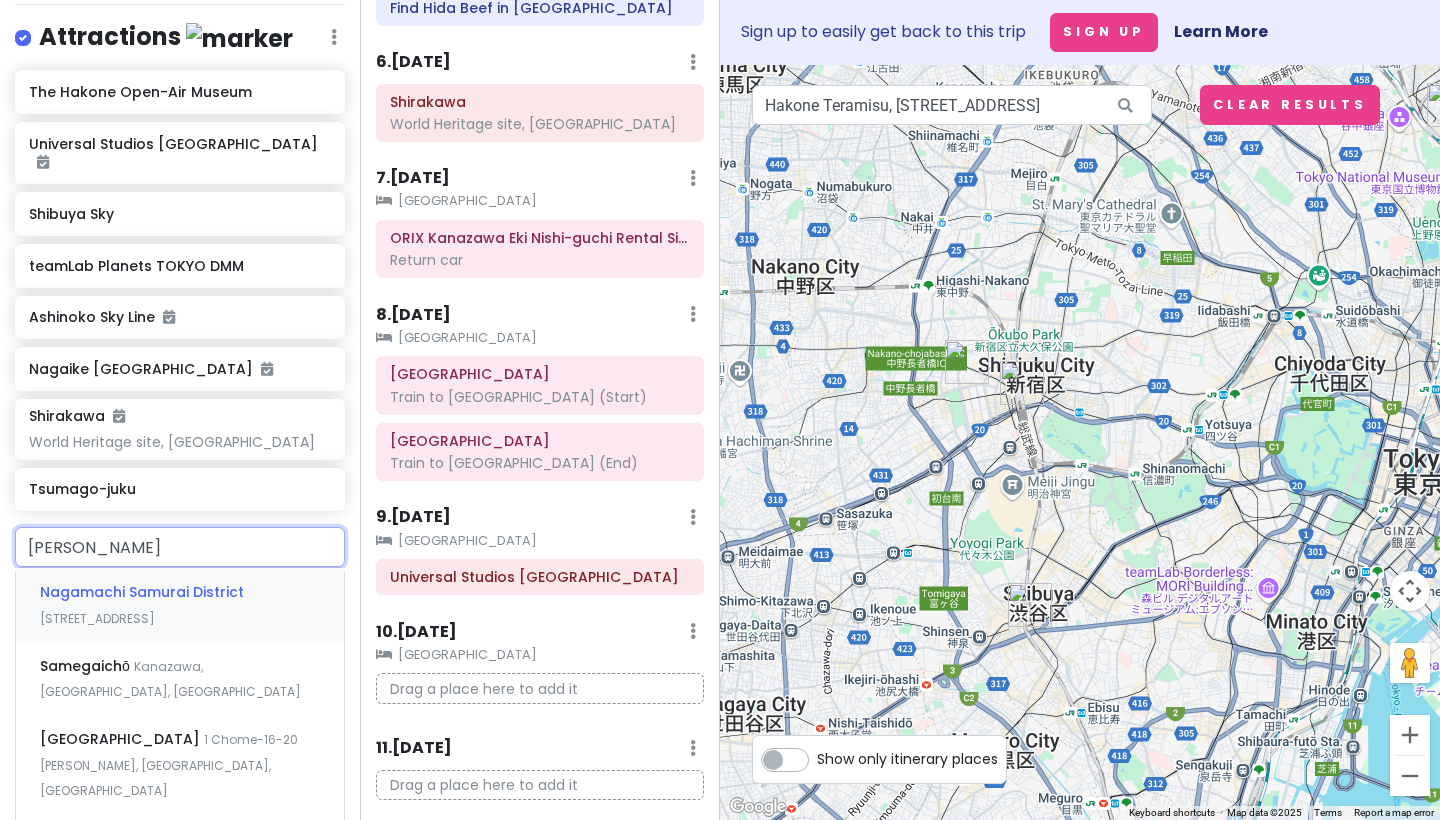 type on "kanazawa samurai" 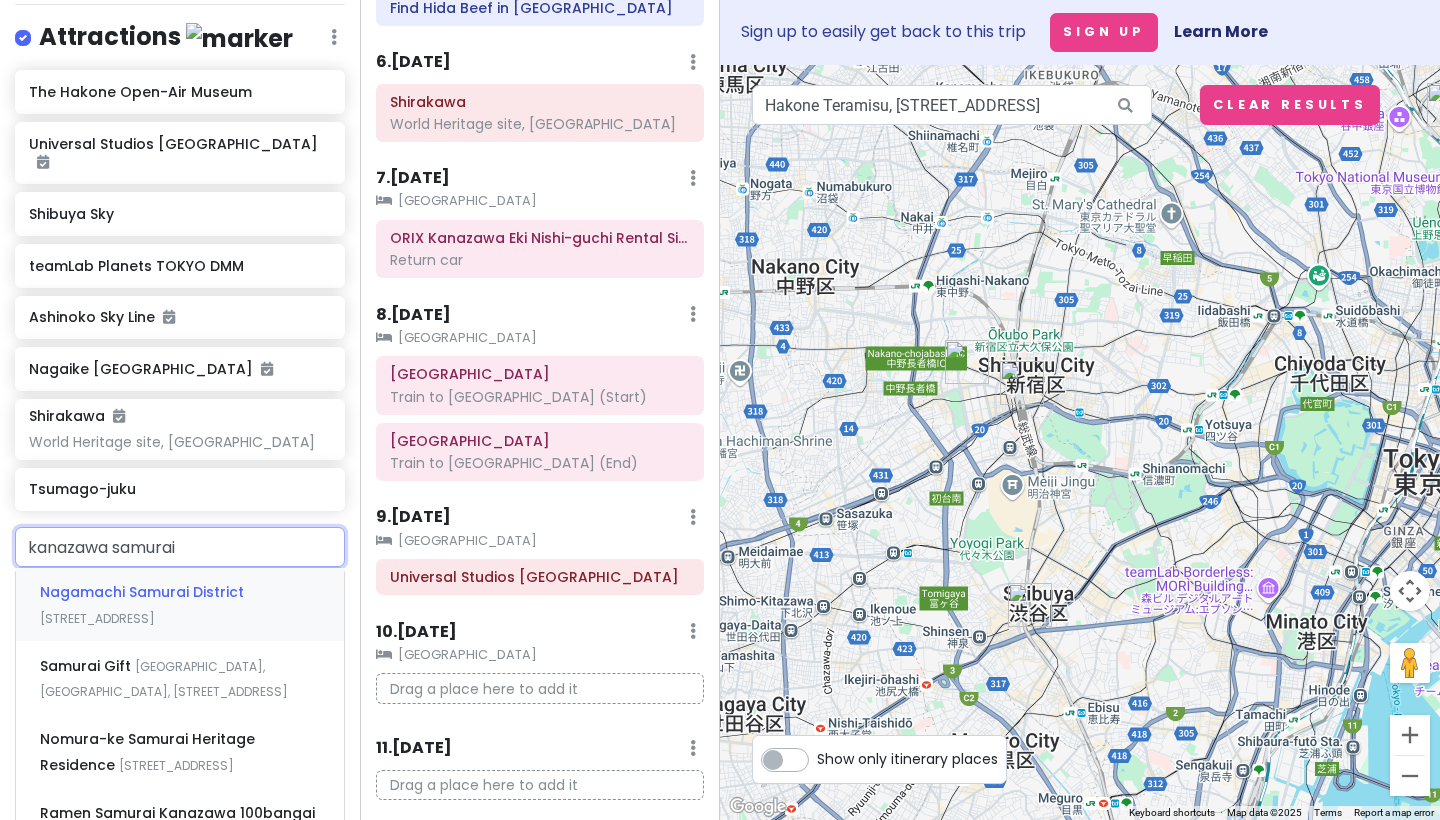 click on "Nagamachi Samurai District" at bounding box center (142, 592) 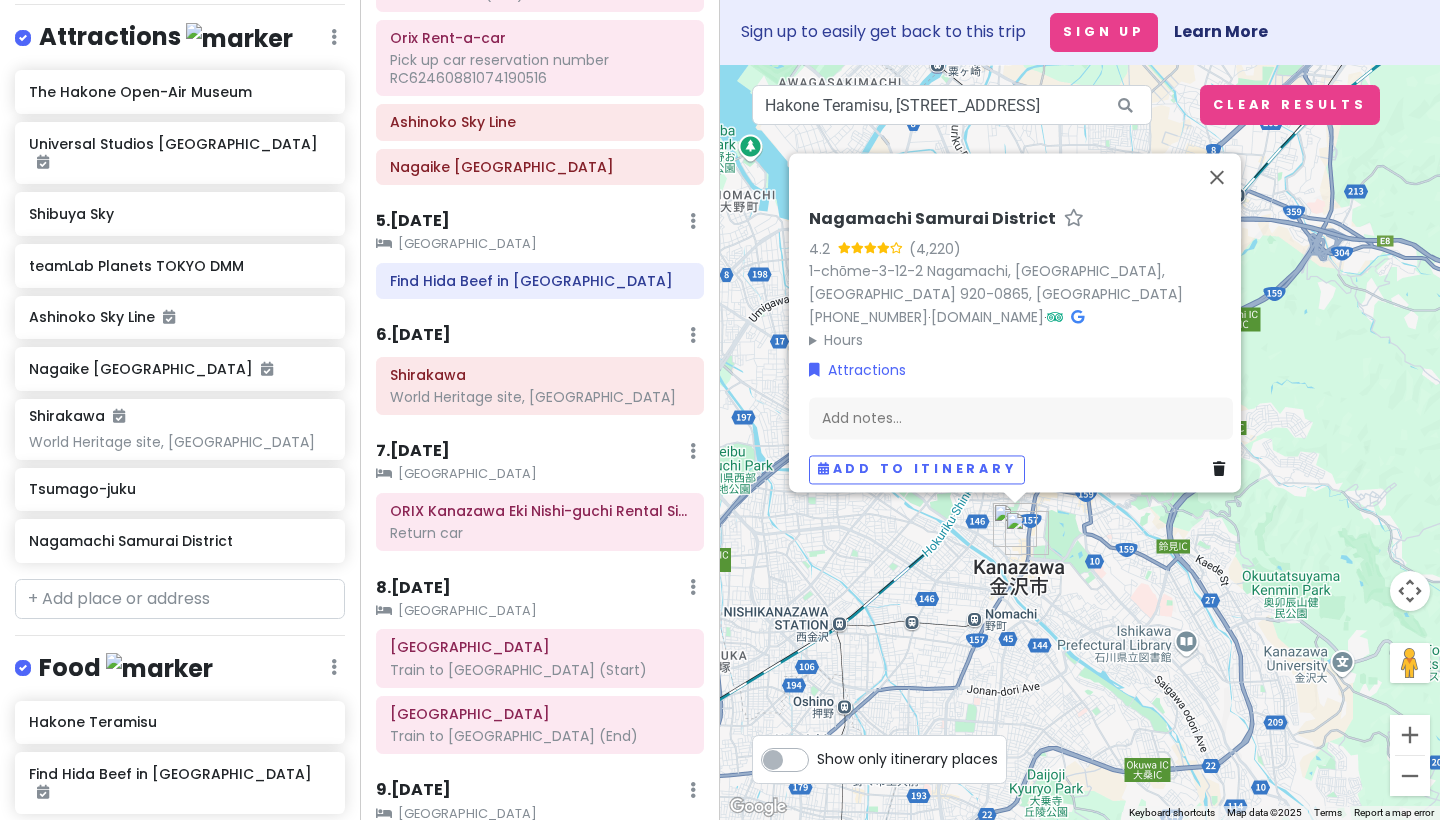 scroll, scrollTop: 856, scrollLeft: 0, axis: vertical 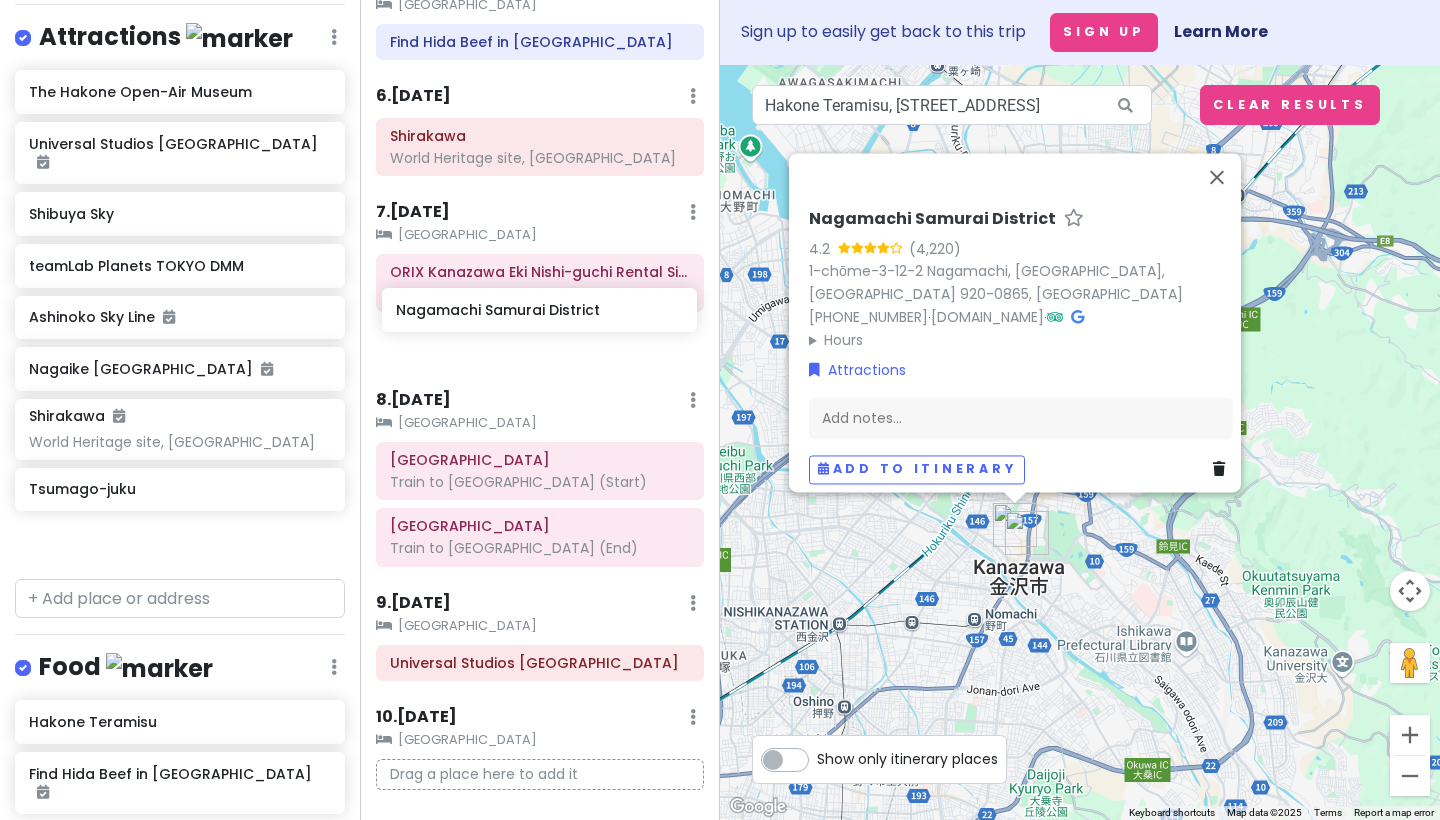 drag, startPoint x: 134, startPoint y: 531, endPoint x: 501, endPoint y: 322, distance: 422.3387 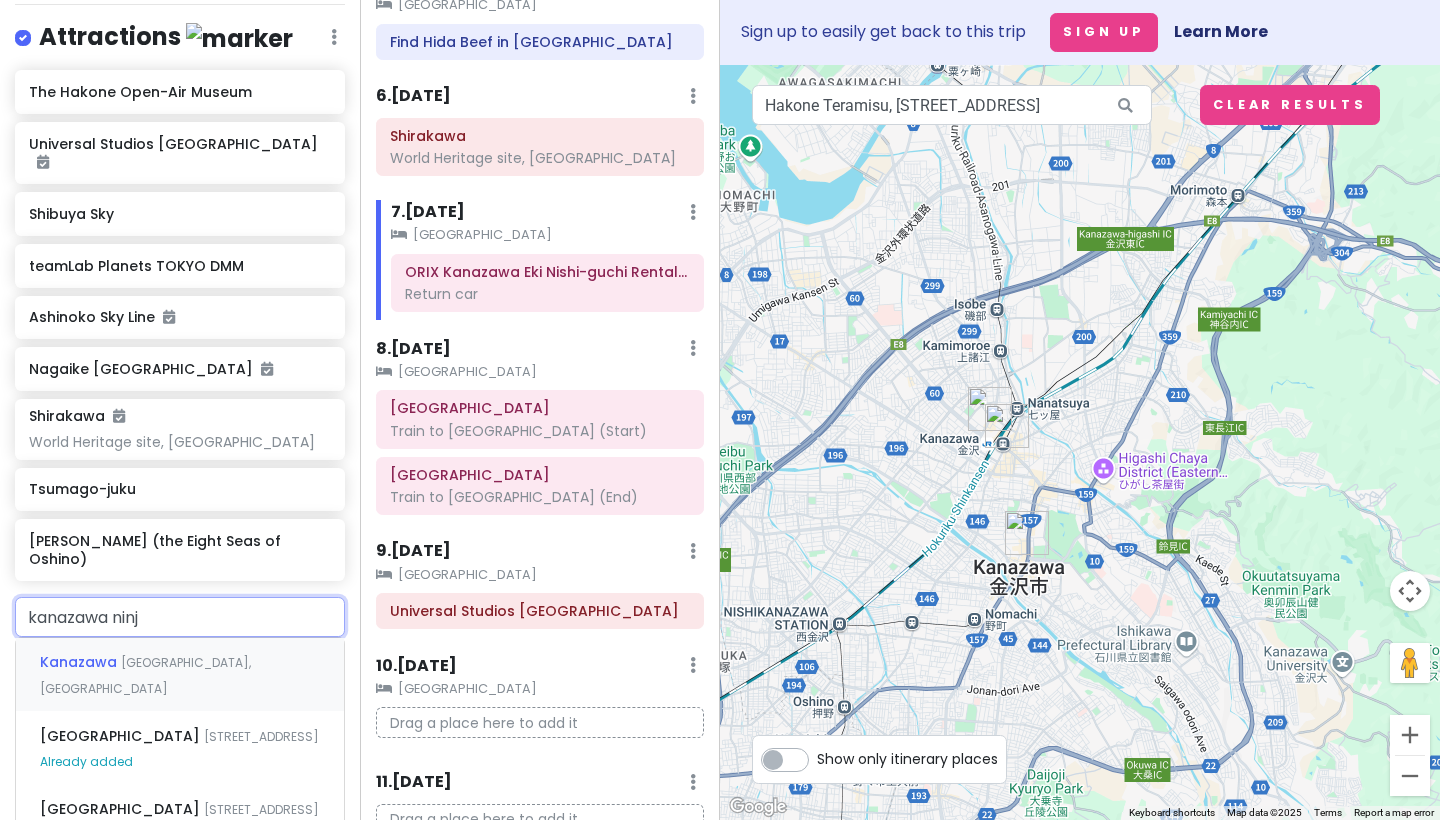 type on "kanazawa ninja" 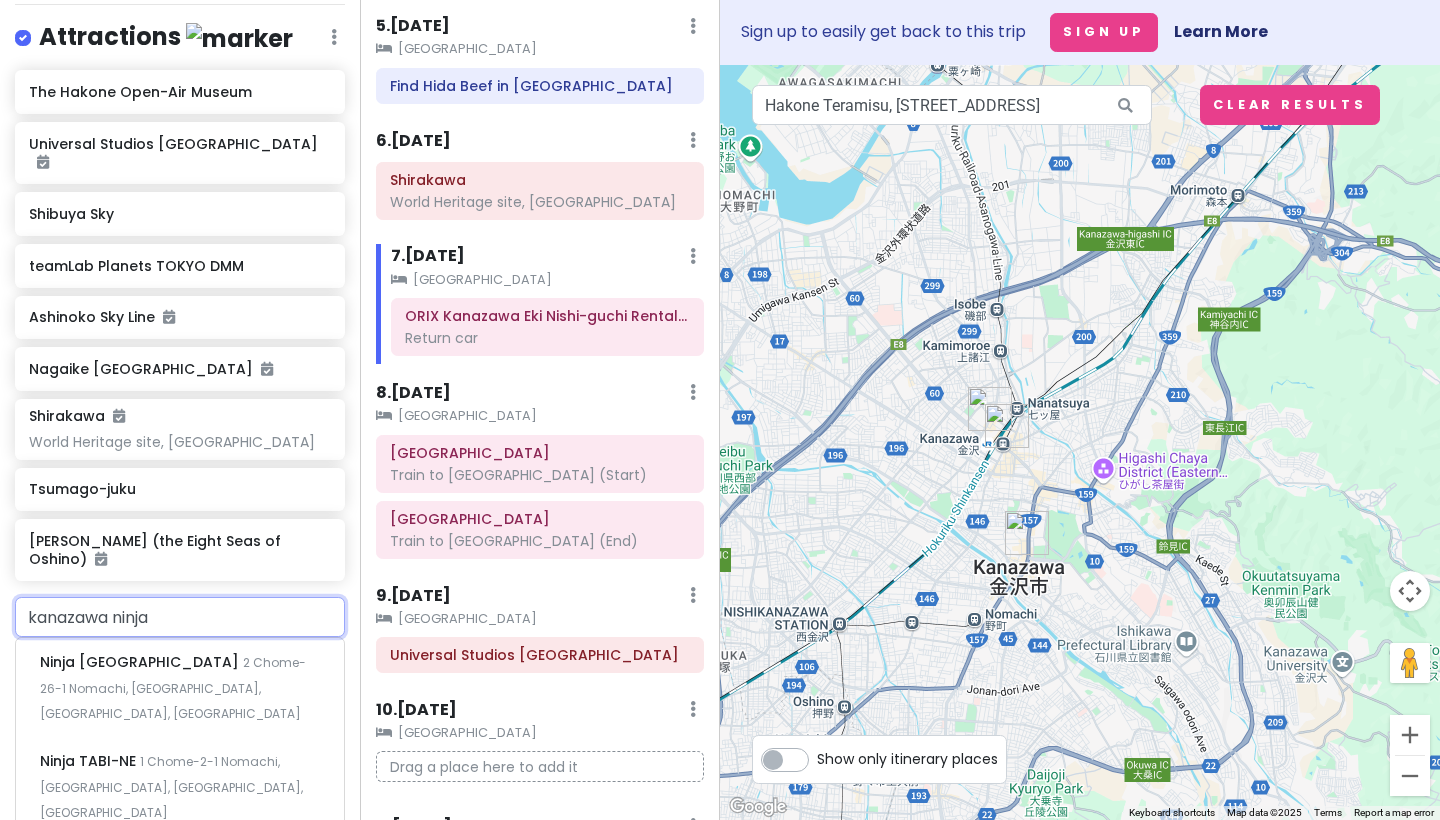 click on "[DEMOGRAPHIC_DATA]" at bounding box center [141, 662] 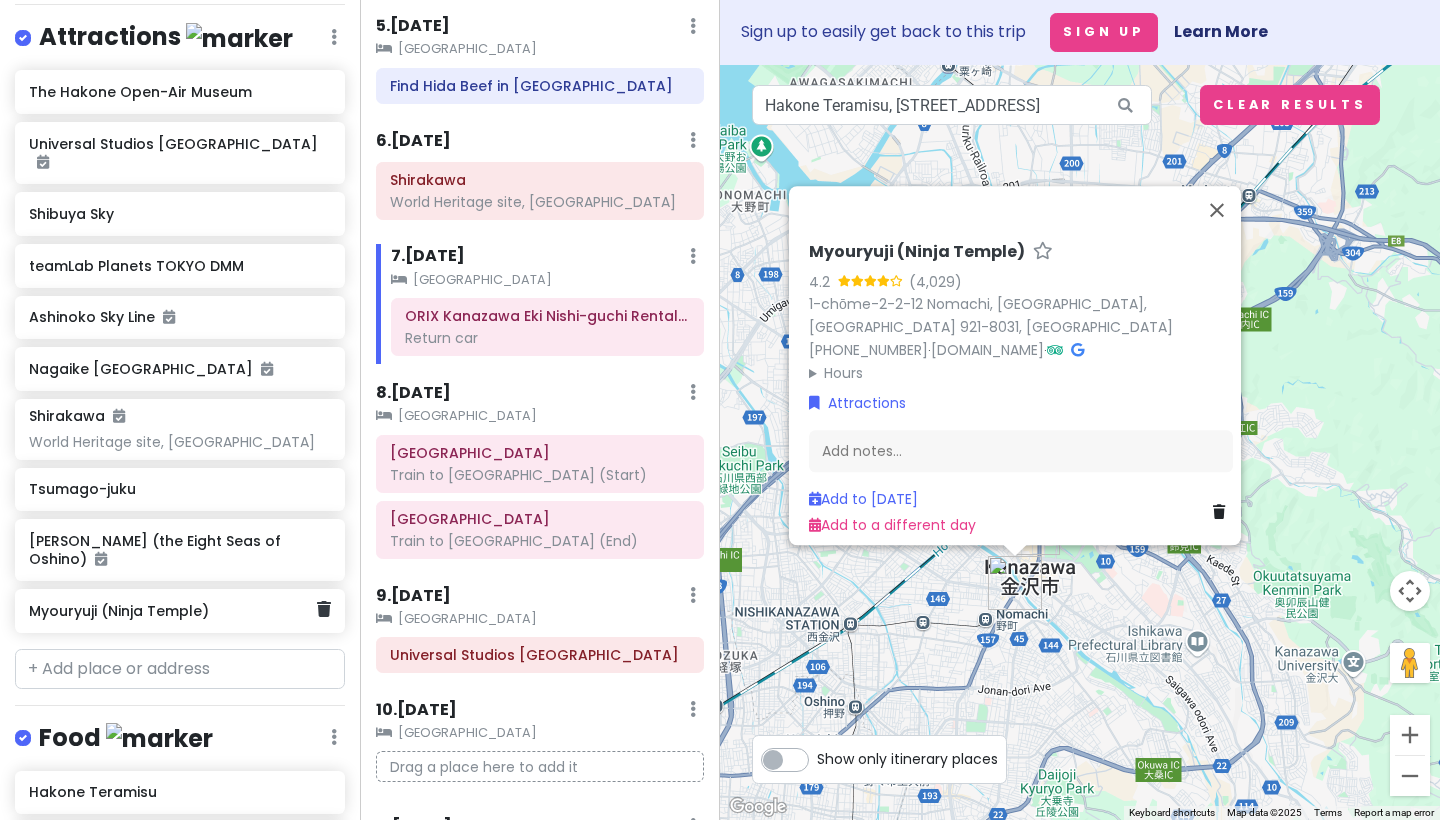 click on "Myouryuji (Ninja Temple)" at bounding box center (172, 611) 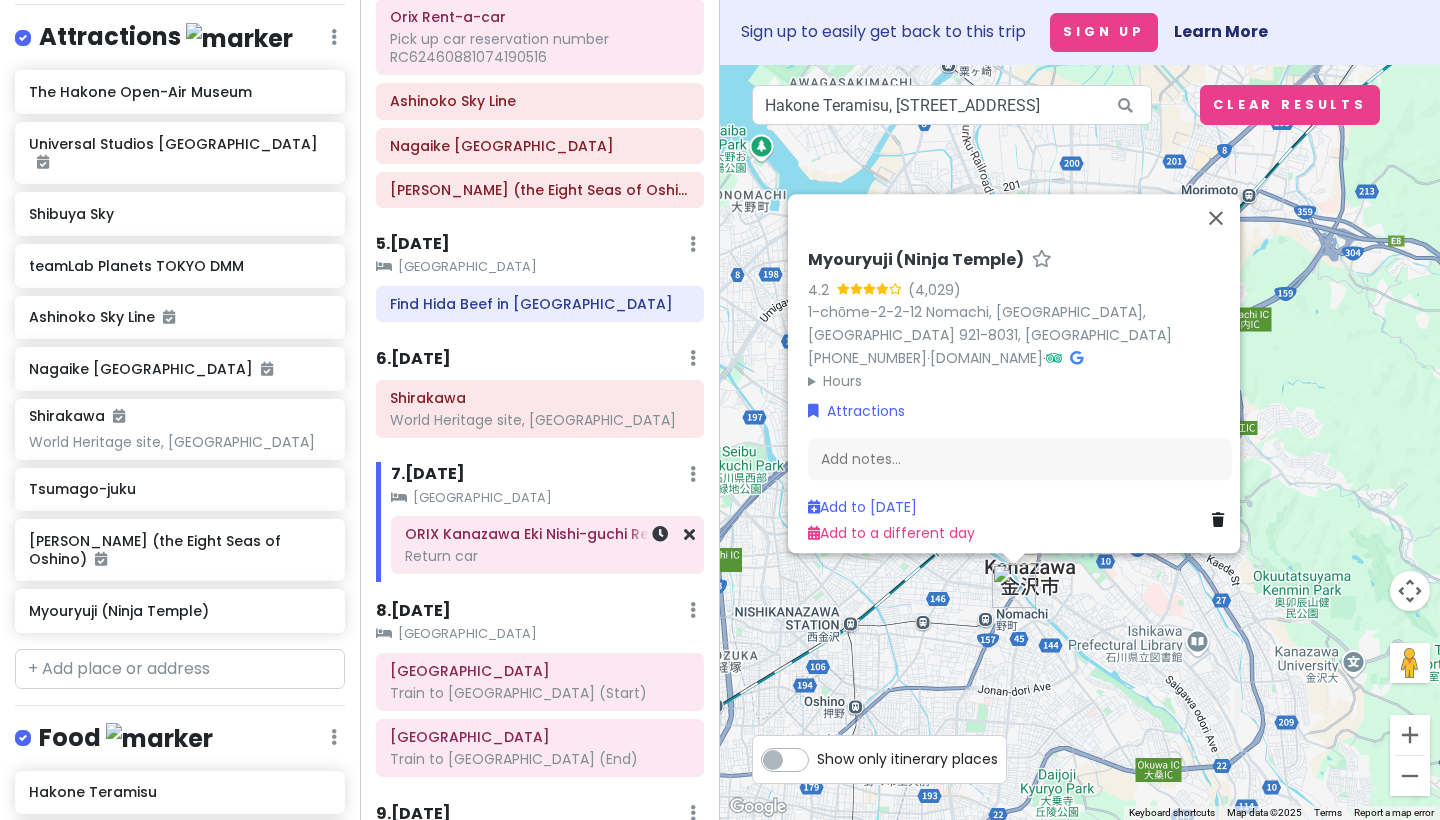 scroll, scrollTop: 898, scrollLeft: 0, axis: vertical 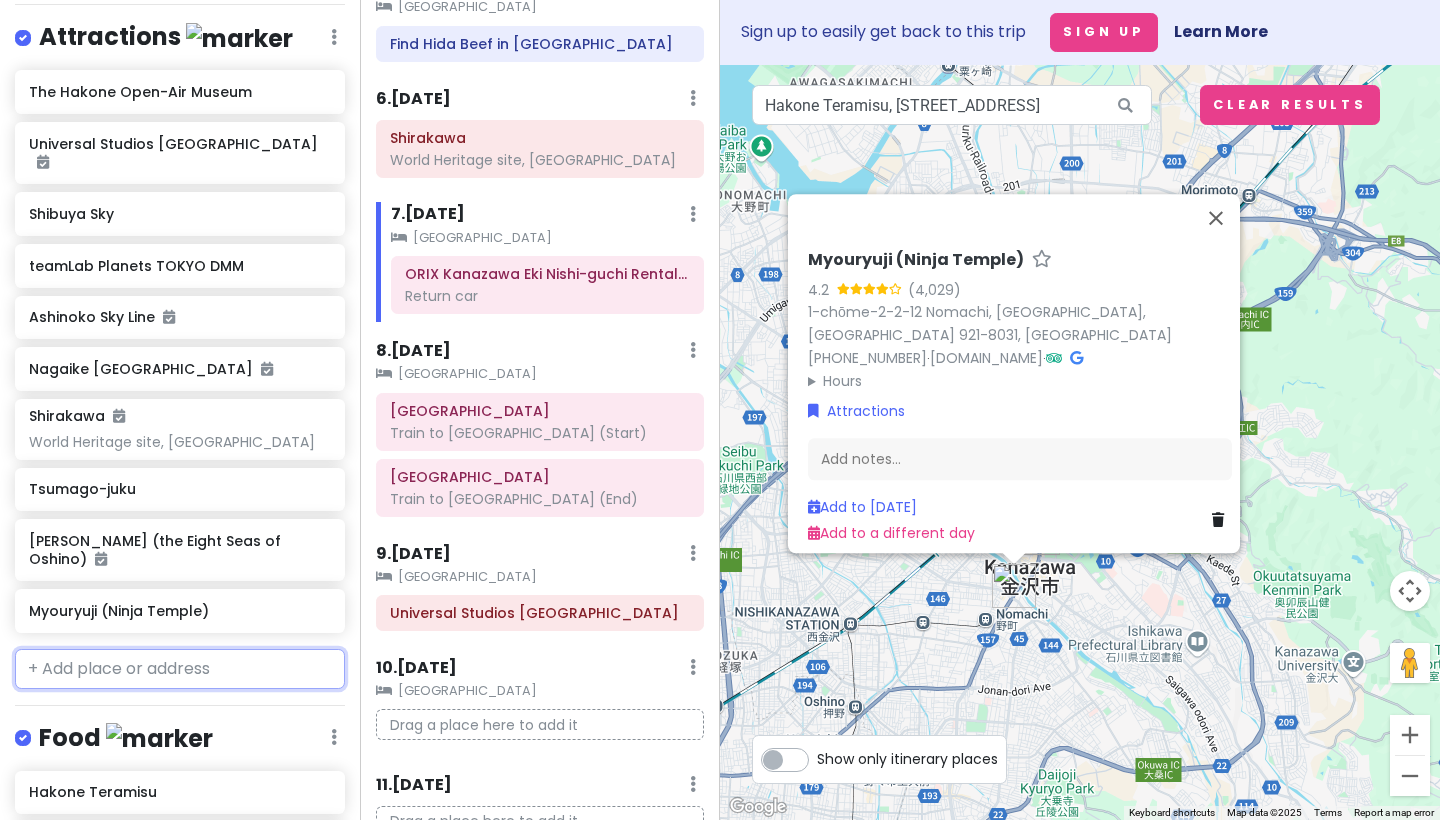 click at bounding box center [180, 669] 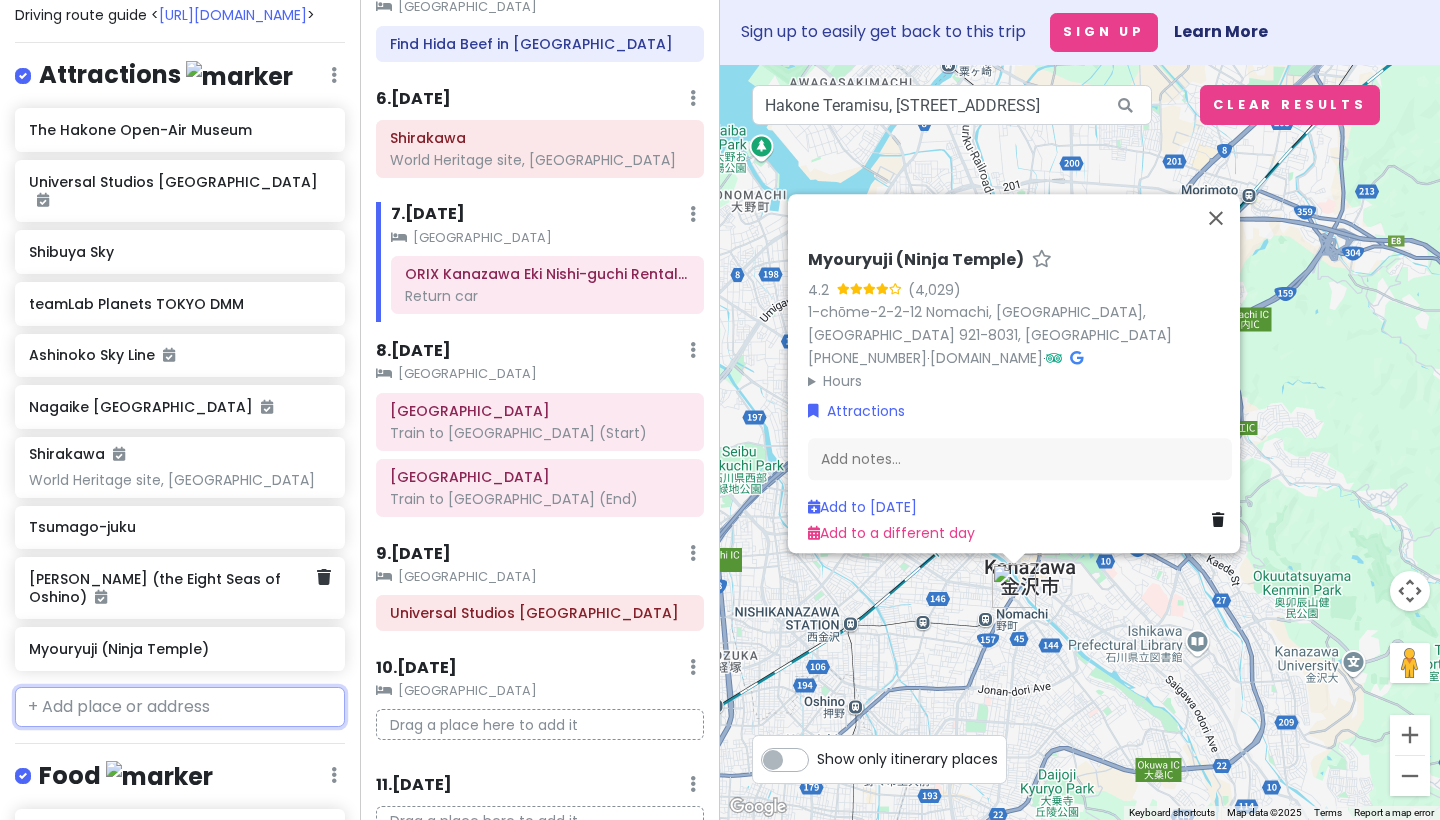 scroll, scrollTop: 330, scrollLeft: 0, axis: vertical 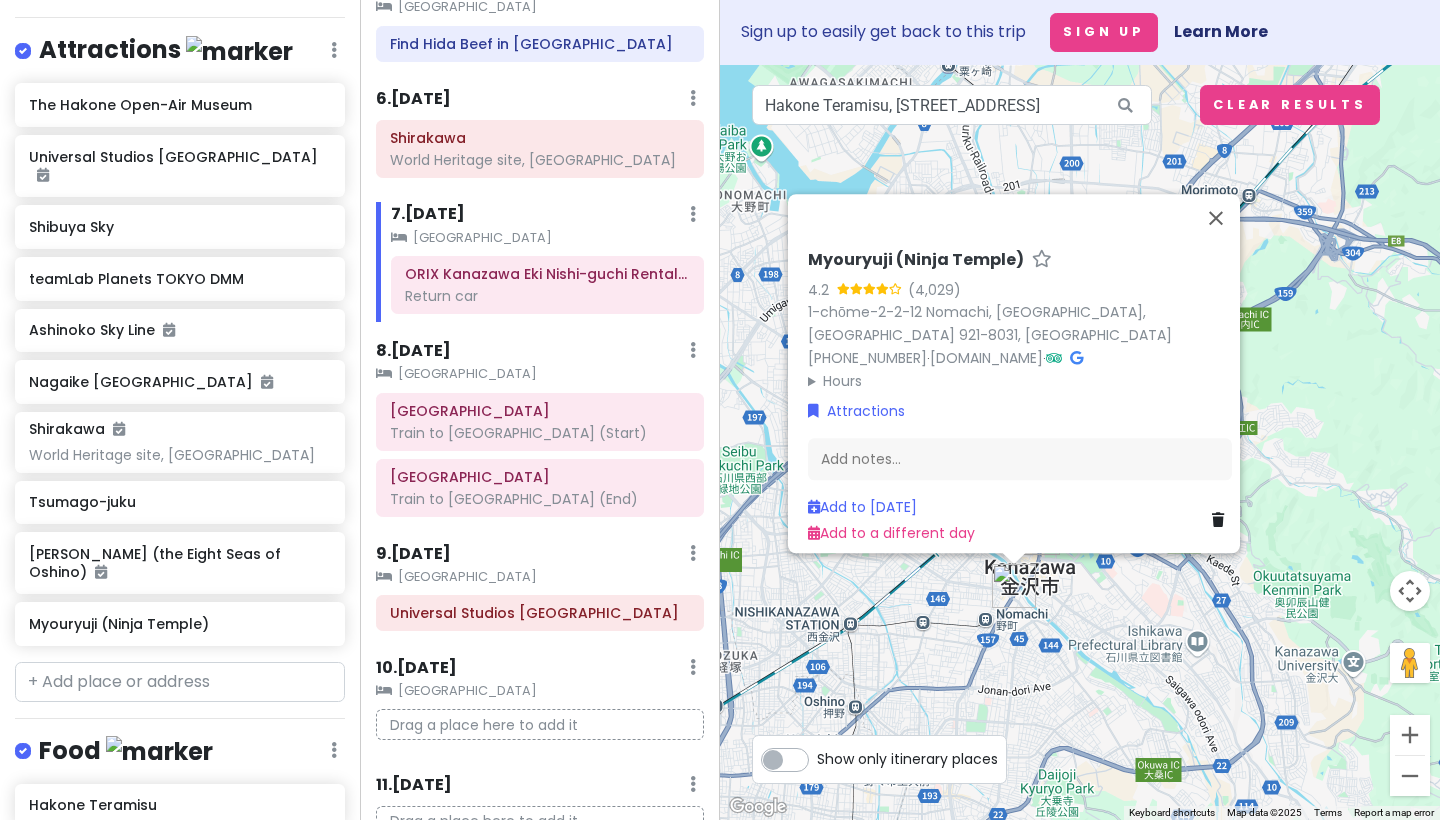 click on "Myouryuji (Ninja Temple) 4.2        (4,029) 1-chōme-2-2-12 [PERSON_NAME], [GEOGRAPHIC_DATA], [GEOGRAPHIC_DATA] 921-8031, [GEOGRAPHIC_DATA] [PHONE_NUMBER]   ·   [DOMAIN_NAME]   ·   Hours [DATE]  9:00 am – 4:30 pm [DATE]  9:00 am – 4:00 pm [DATE]  9:00 am – 4:00 pm [DATE]  9:00 am – 4:00 pm [DATE]  9:00 am – 4:00 pm [DATE]  9:00 am – 4:00 pm [DATE]  9:00 am – 4:00 pm Attractions Add notes...  Add to   [DATE]  Add to a different day" at bounding box center [1080, 442] 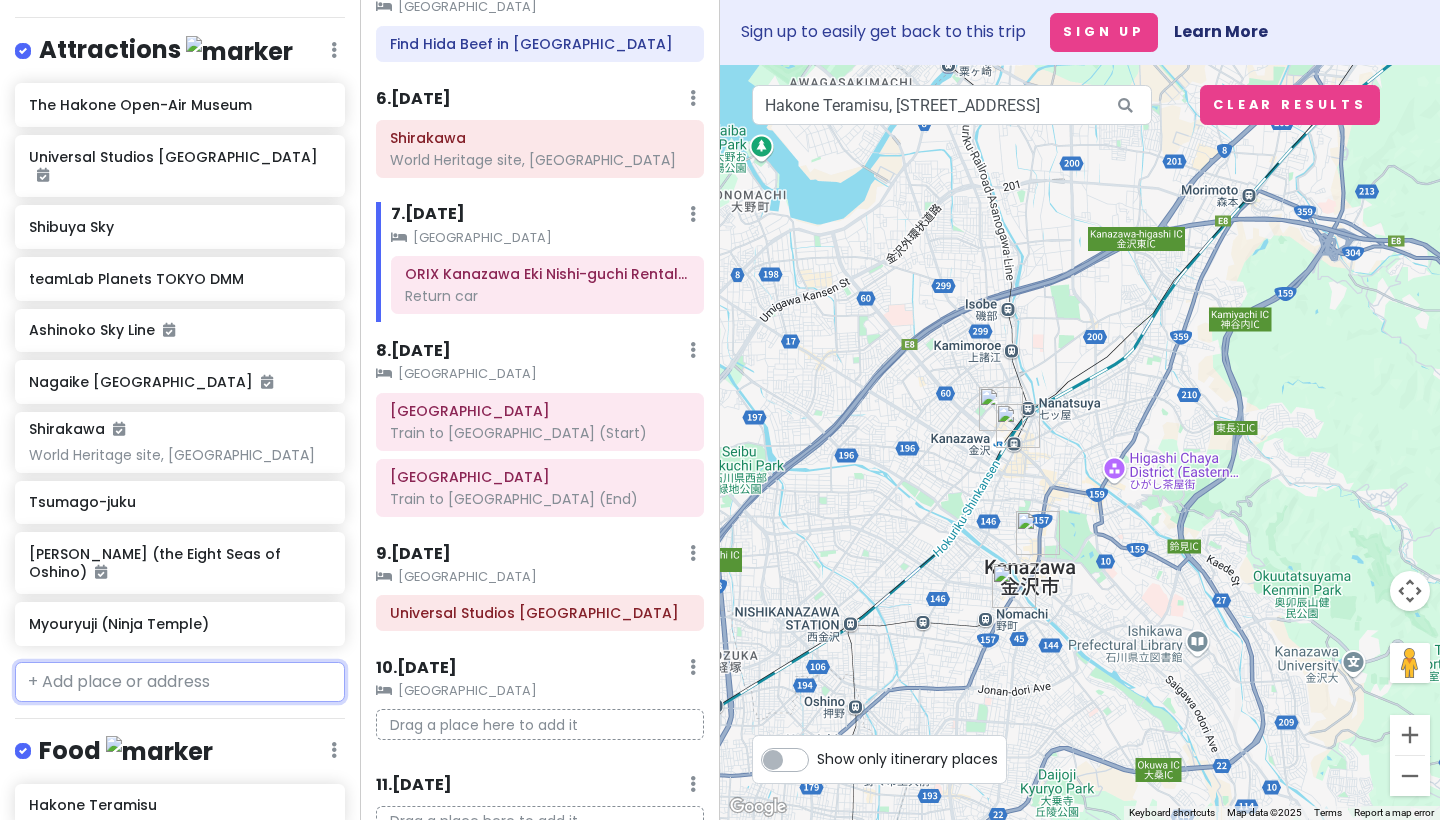 click at bounding box center [180, 682] 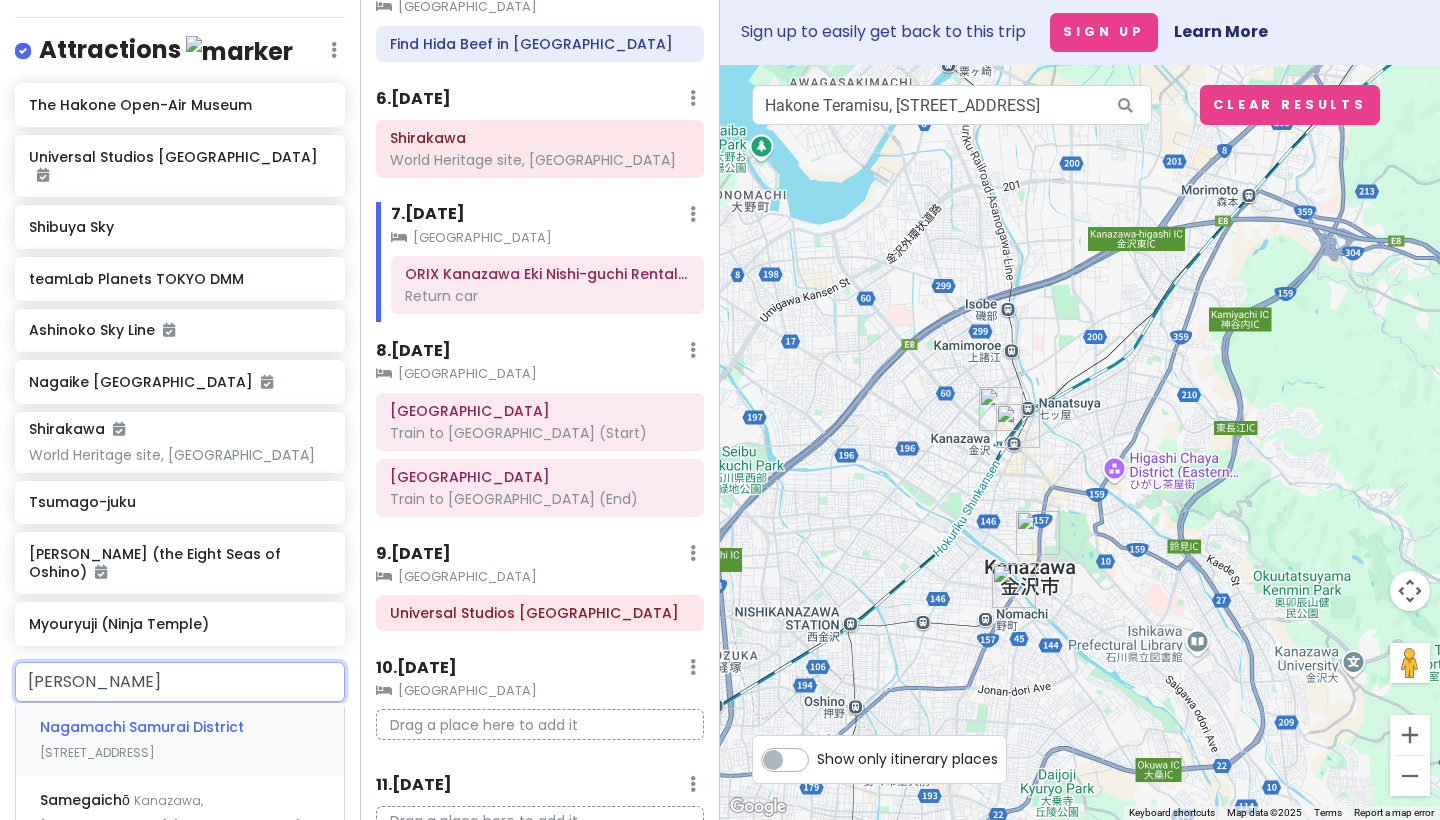 type on "[PERSON_NAME]" 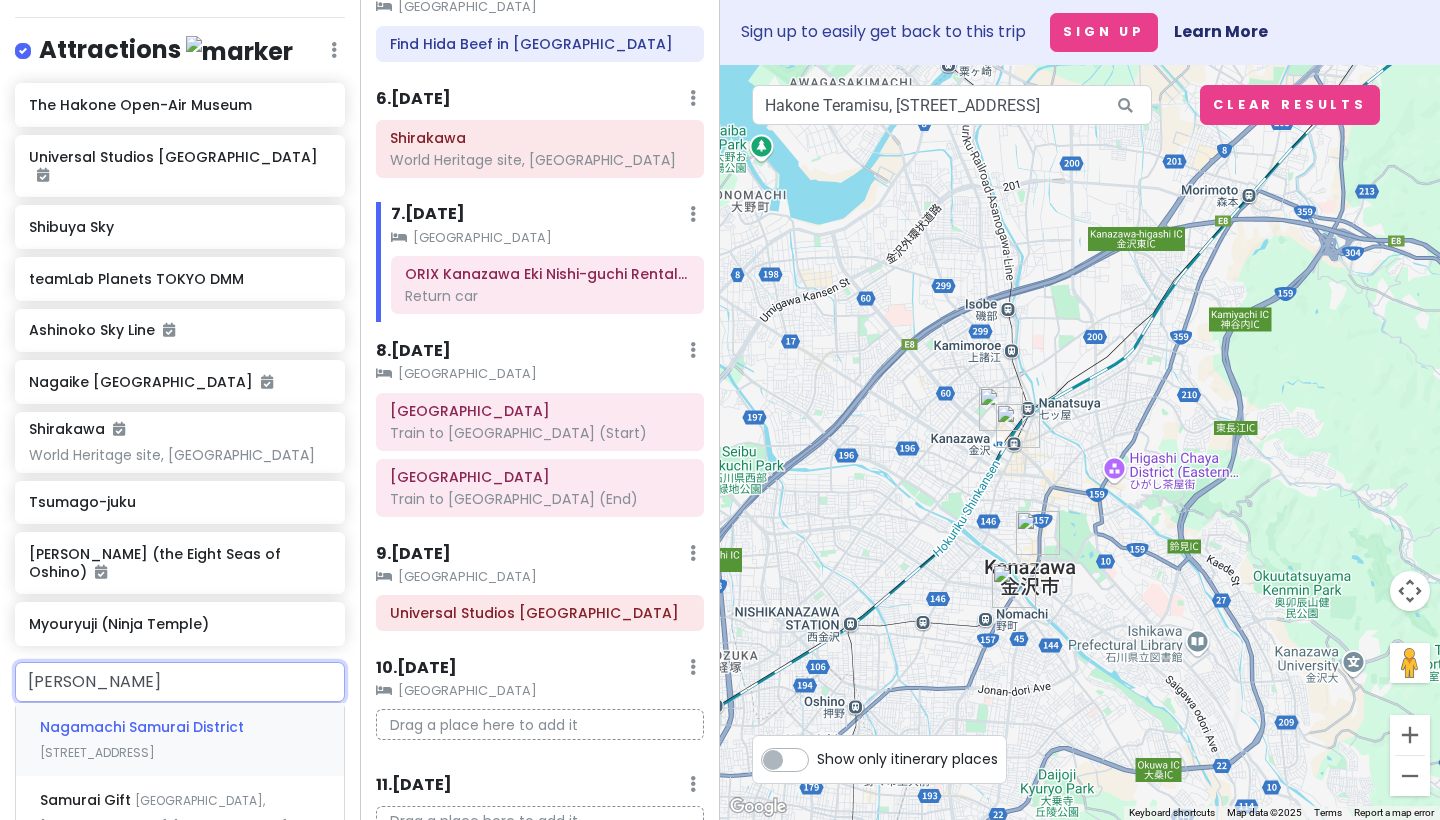 click on "[STREET_ADDRESS]" at bounding box center (97, 752) 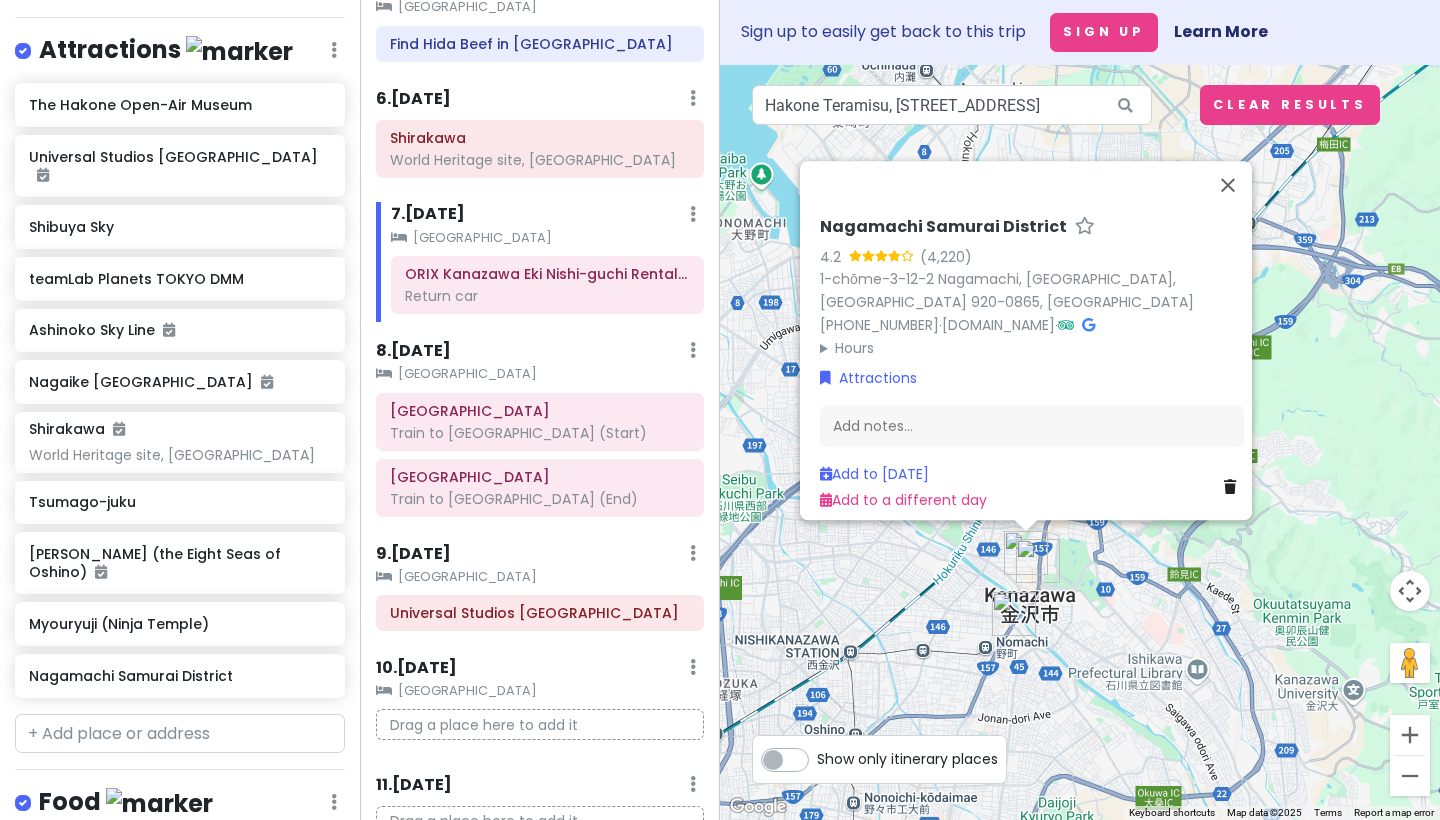 click at bounding box center [1014, 614] 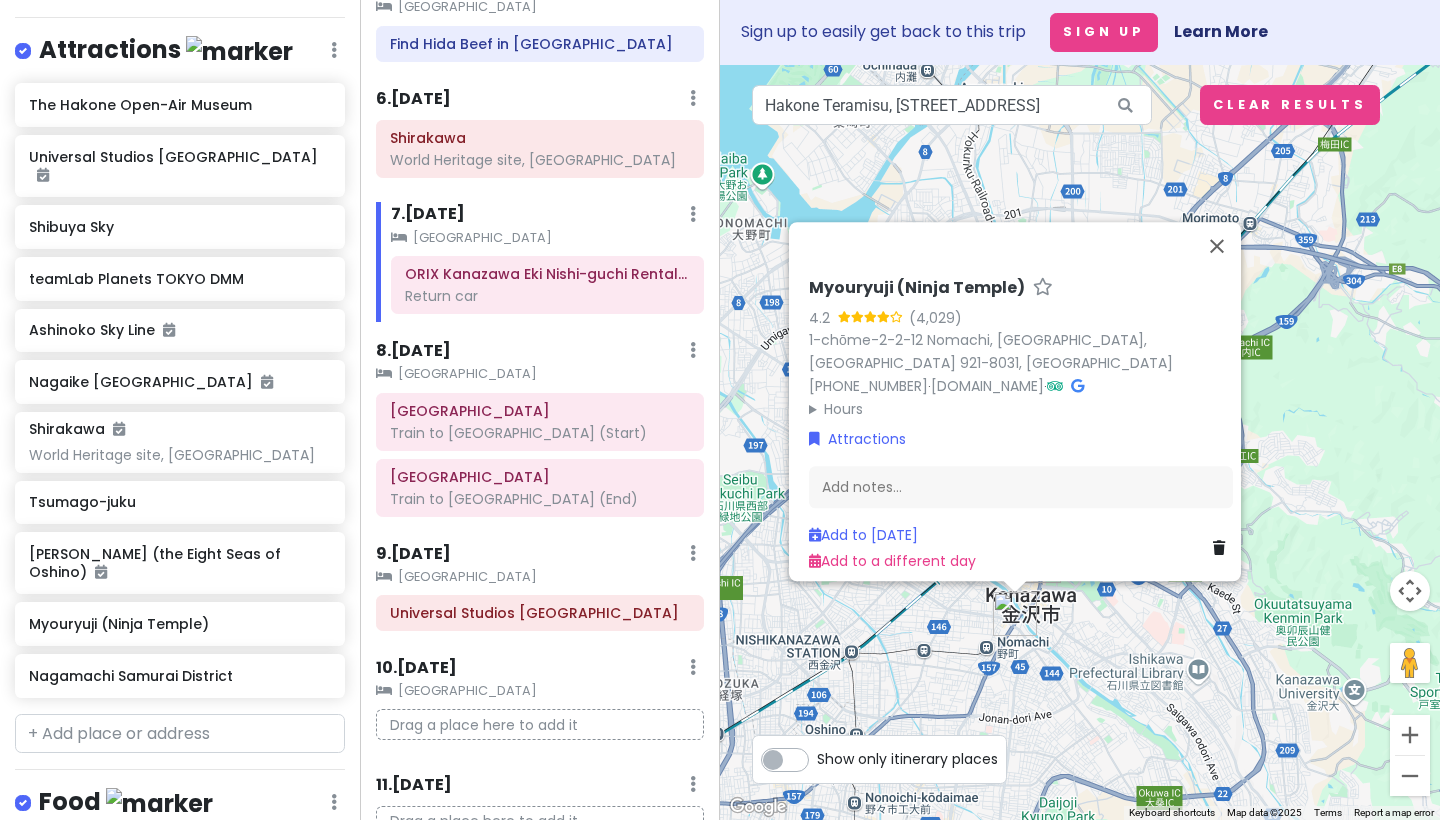click on "Myouryuji (Ninja Temple) 4.2        (4,029) 1-chōme-2-2-12 [PERSON_NAME], [GEOGRAPHIC_DATA], [GEOGRAPHIC_DATA] 921-8031, [GEOGRAPHIC_DATA] [PHONE_NUMBER]   ·   [DOMAIN_NAME]   ·   Hours [DATE]  9:00 am – 4:30 pm [DATE]  9:00 am – 4:00 pm [DATE]  9:00 am – 4:00 pm [DATE]  9:00 am – 4:00 pm [DATE]  9:00 am – 4:00 pm [DATE]  9:00 am – 4:00 pm [DATE]  9:00 am – 4:00 pm Attractions Add notes...  Add to   [DATE]  Add to a different day" at bounding box center (1080, 442) 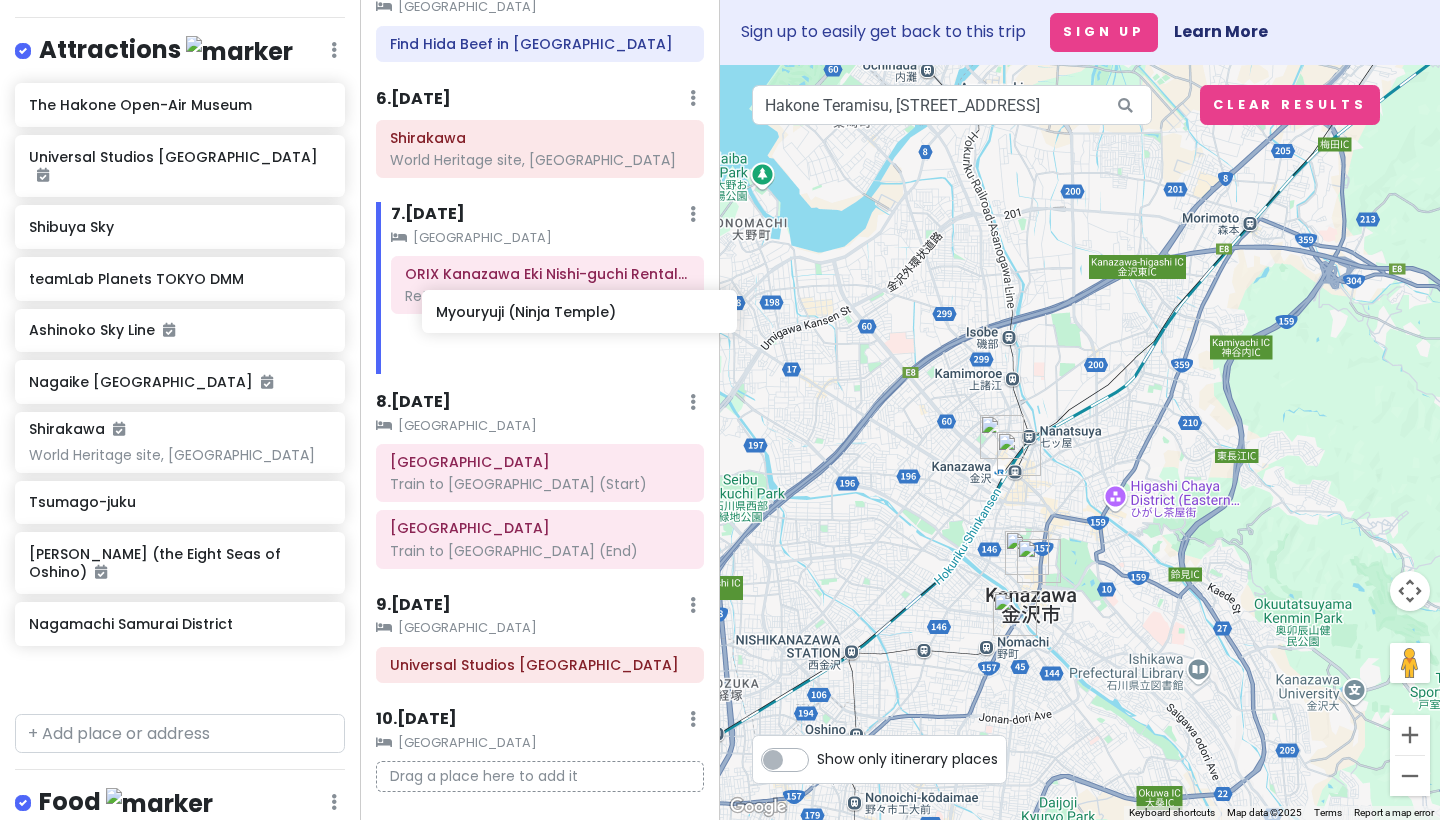 drag, startPoint x: 121, startPoint y: 608, endPoint x: 528, endPoint y: 318, distance: 499.74893 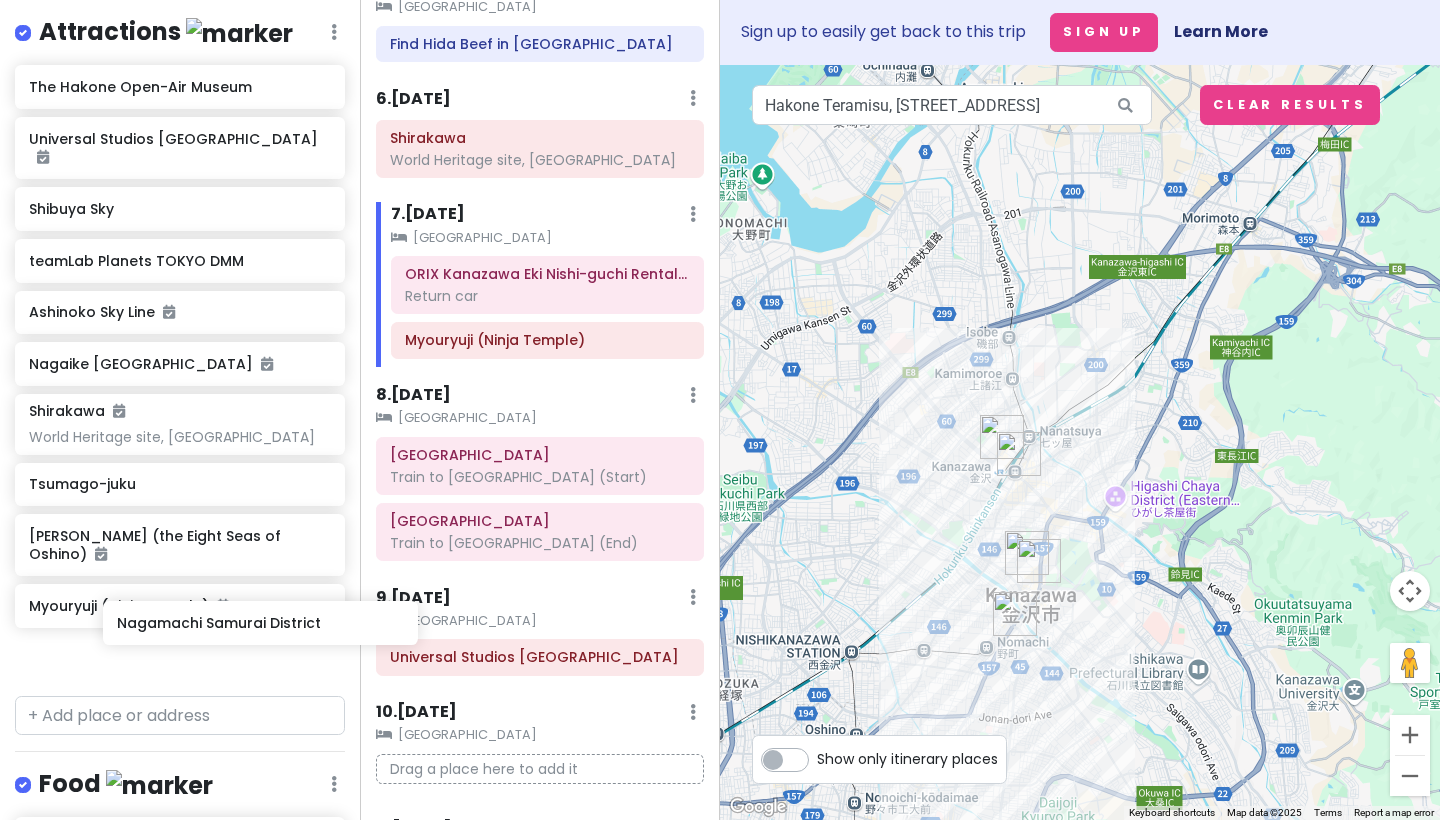 scroll, scrollTop: 350, scrollLeft: 0, axis: vertical 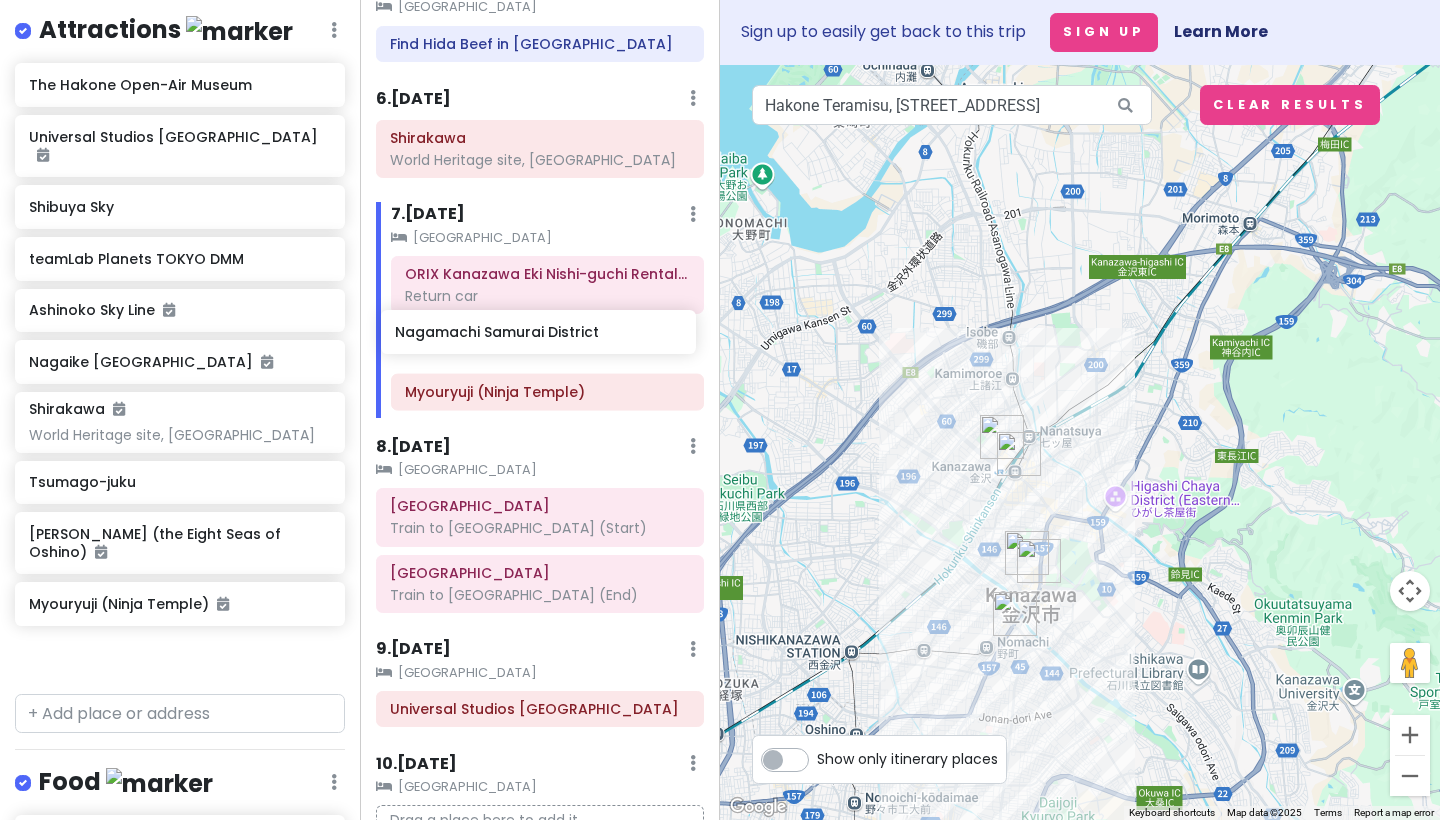 drag, startPoint x: 139, startPoint y: 654, endPoint x: 504, endPoint y: 334, distance: 485.4122 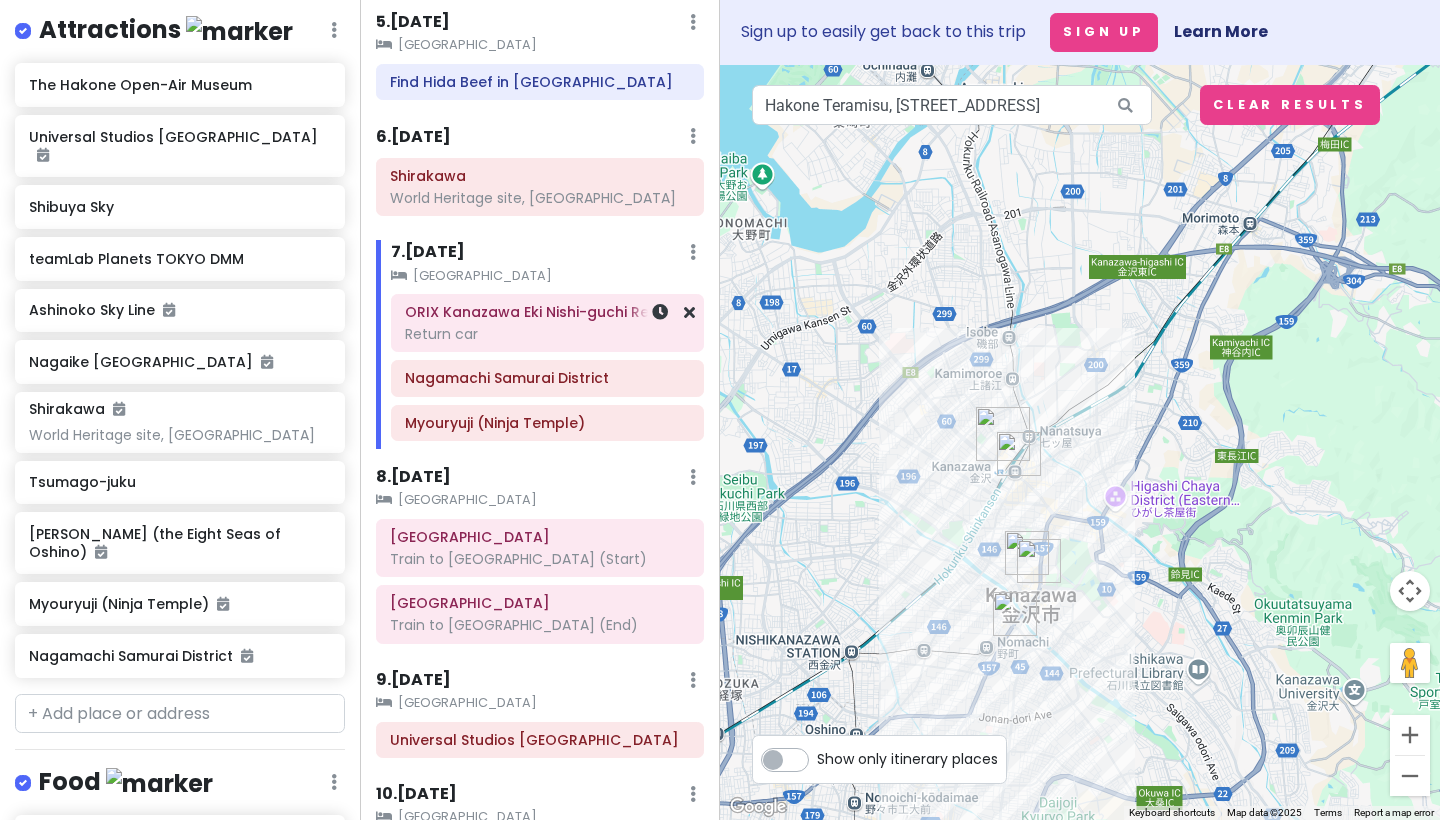 scroll, scrollTop: 835, scrollLeft: 0, axis: vertical 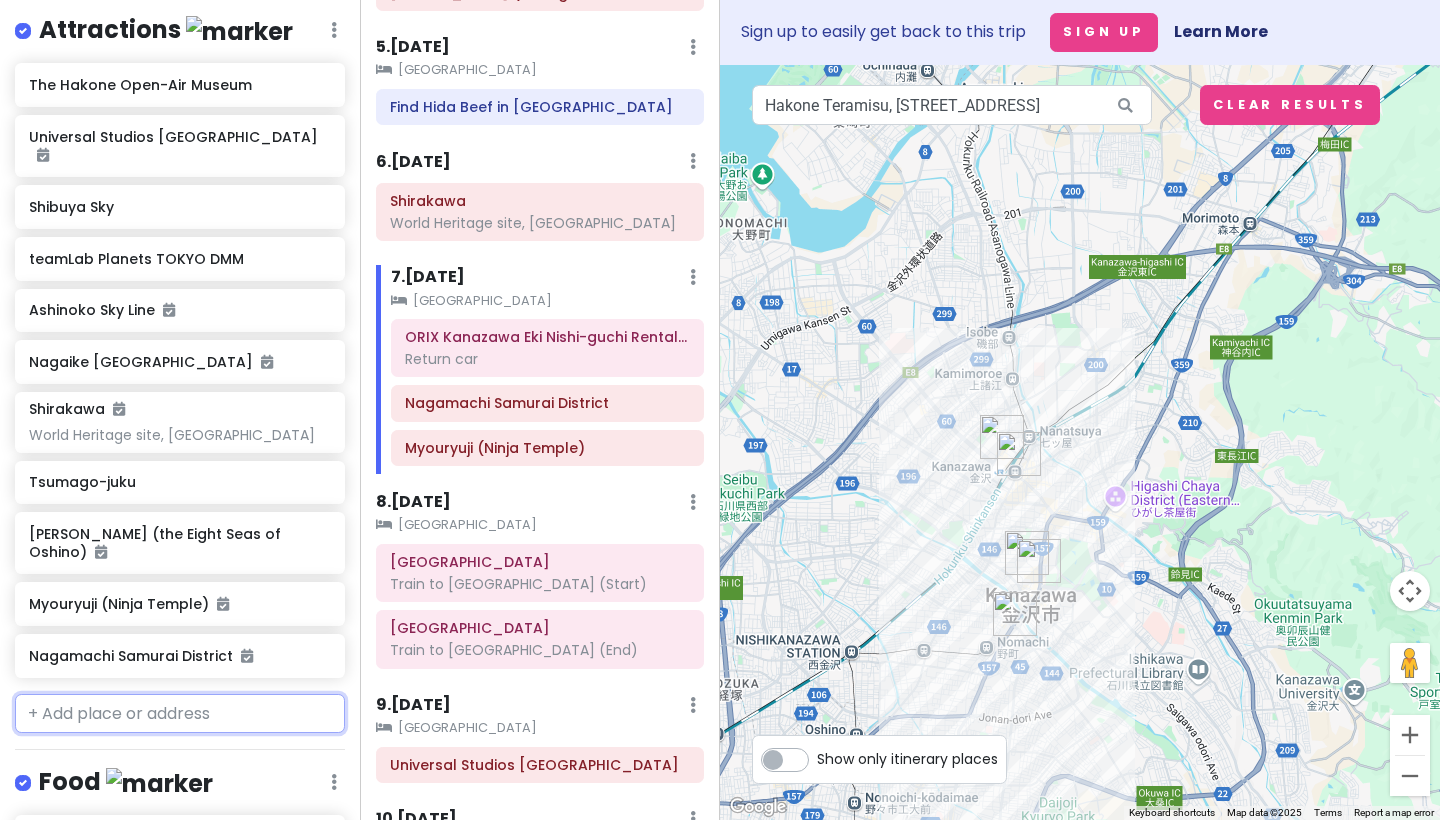 click at bounding box center [180, 714] 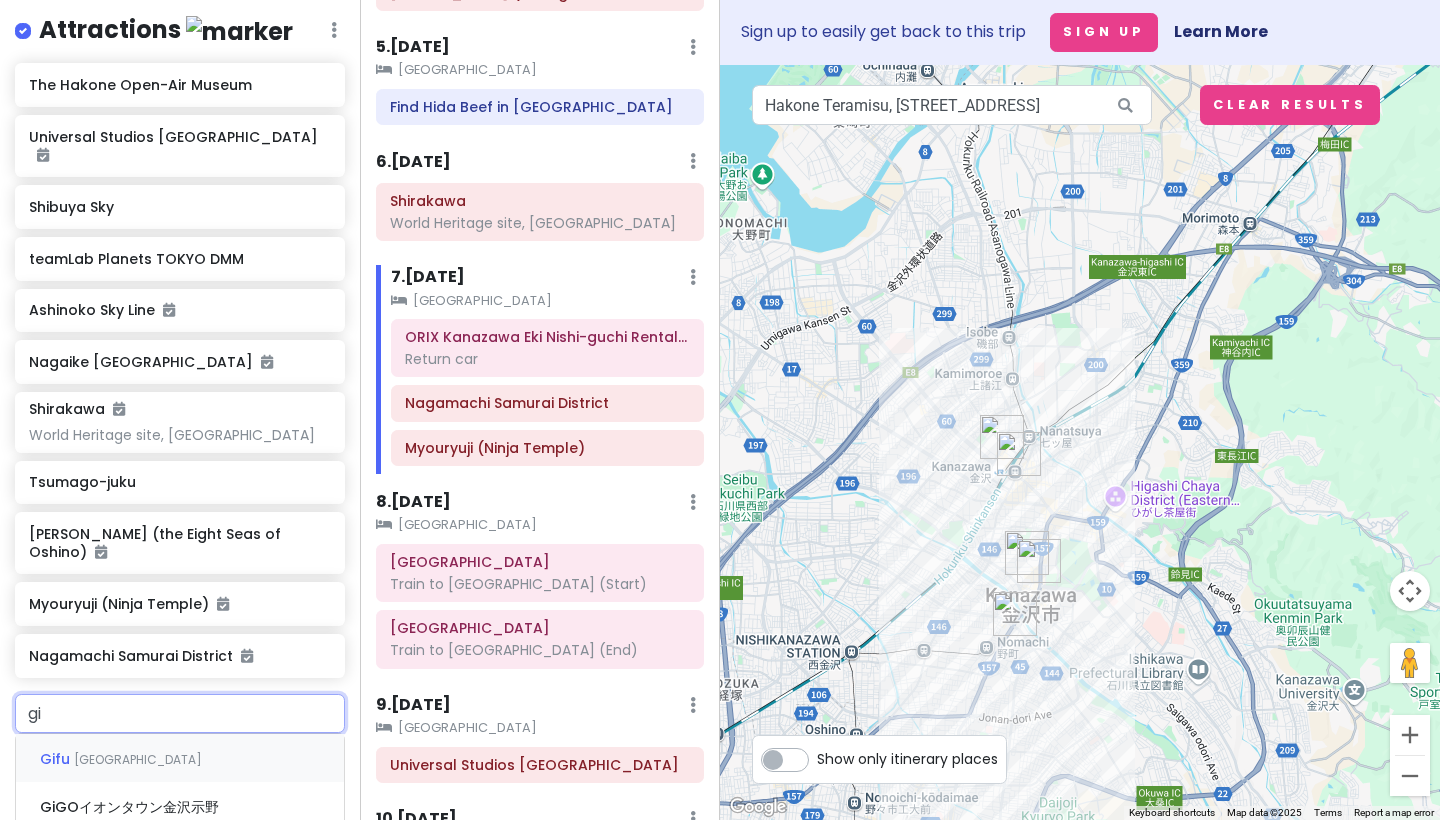 type on "g" 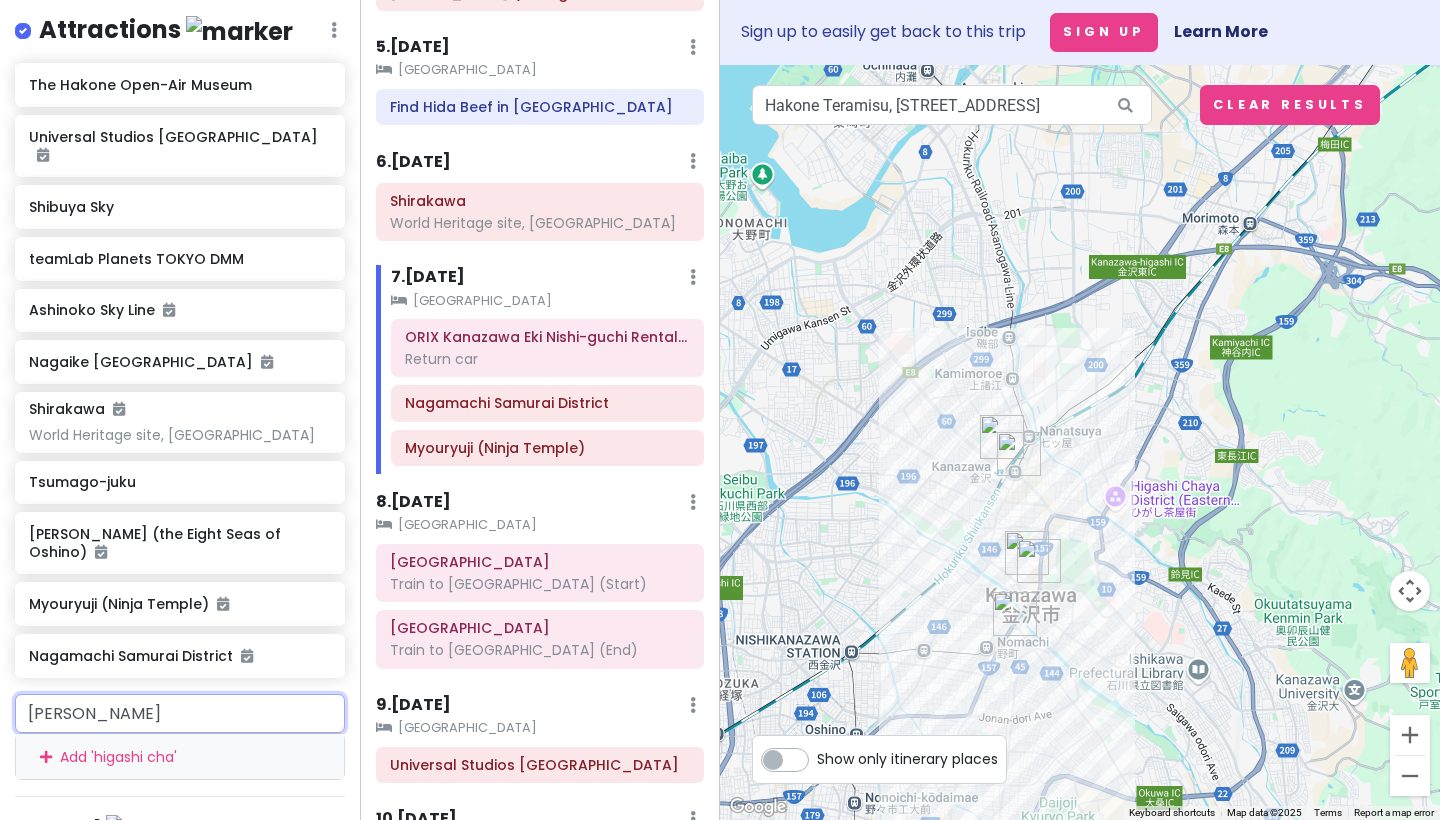 type on "[PERSON_NAME]" 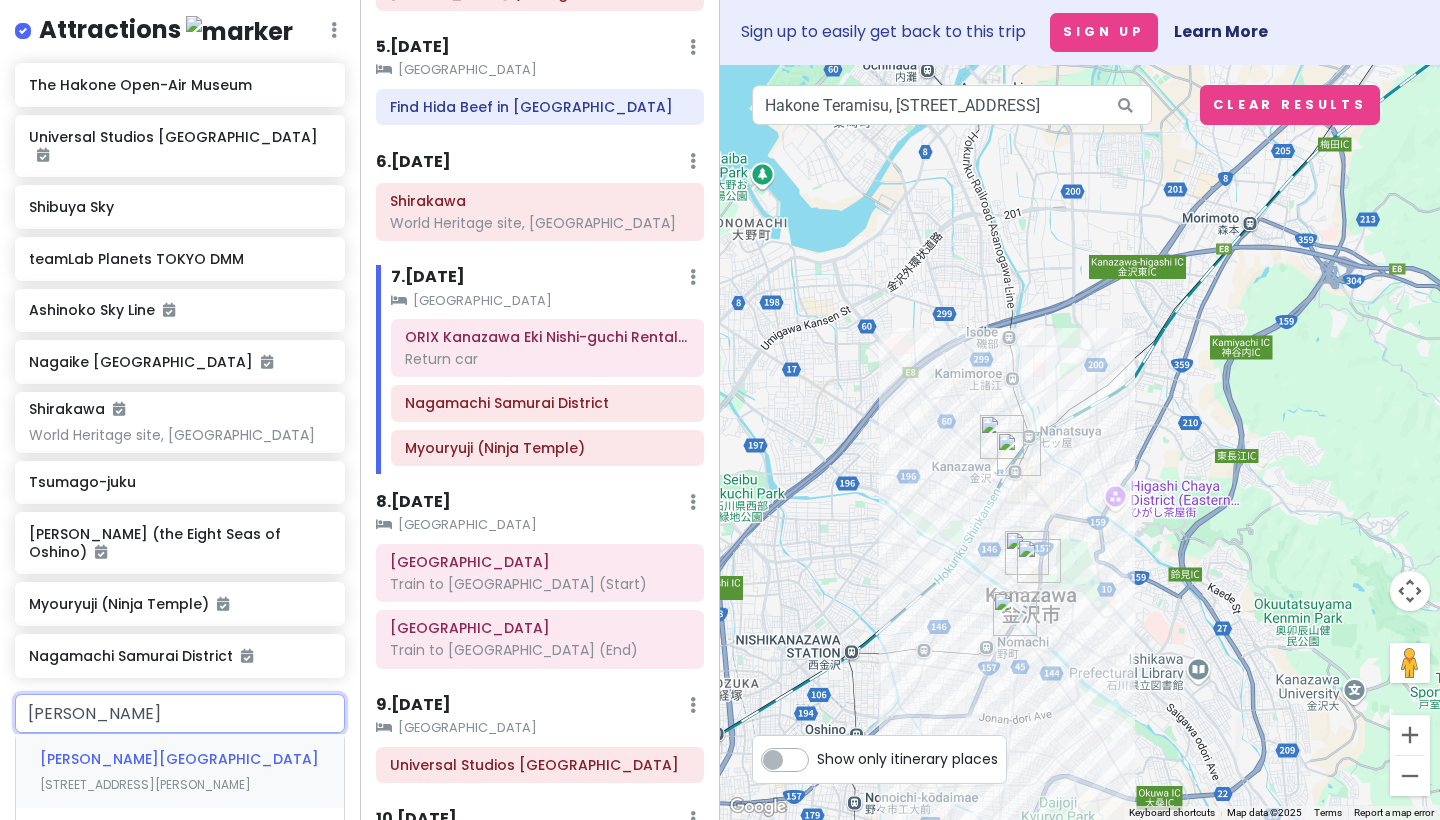 click on "[STREET_ADDRESS][PERSON_NAME]" at bounding box center [145, 784] 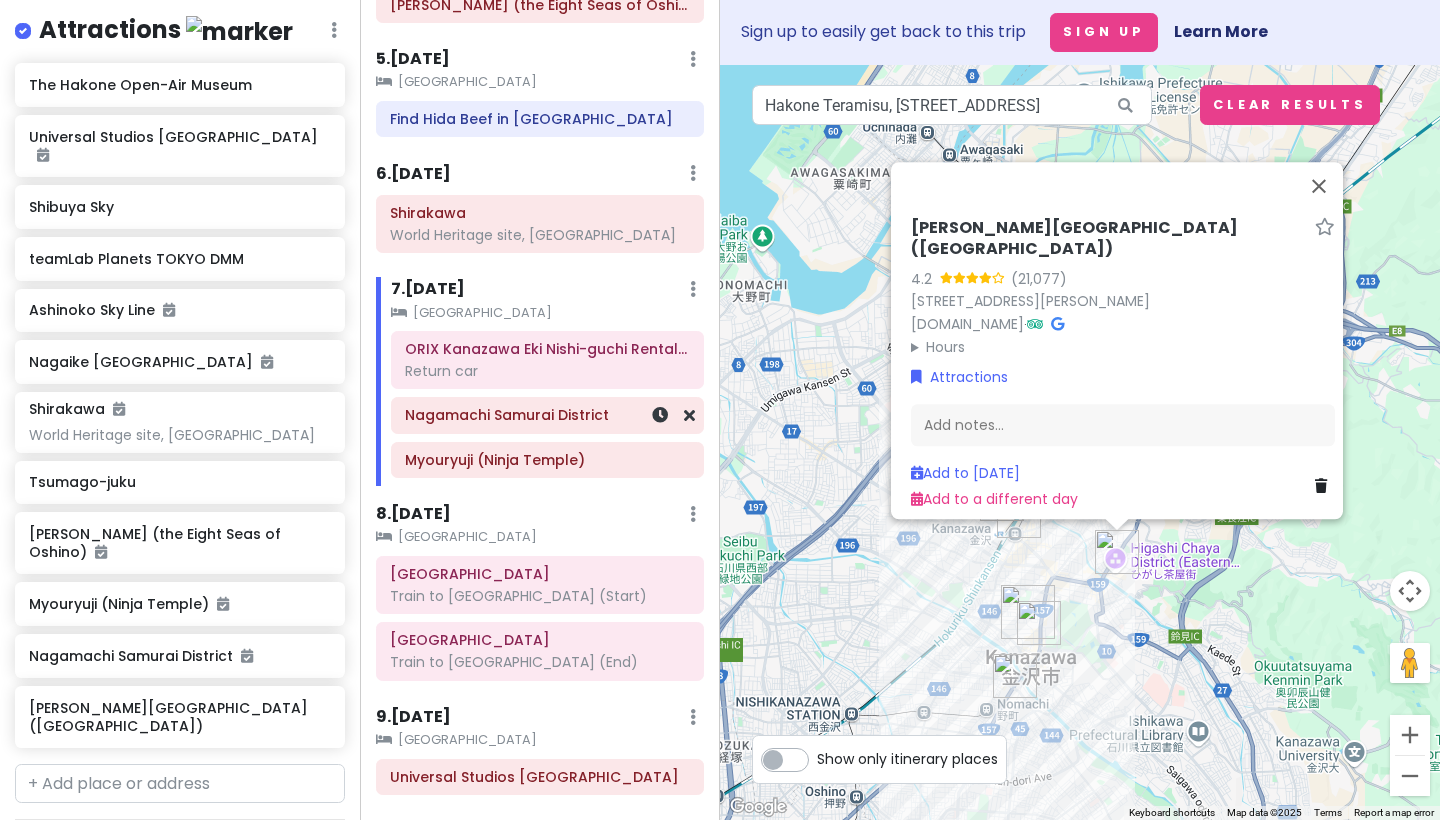 scroll, scrollTop: 810, scrollLeft: 0, axis: vertical 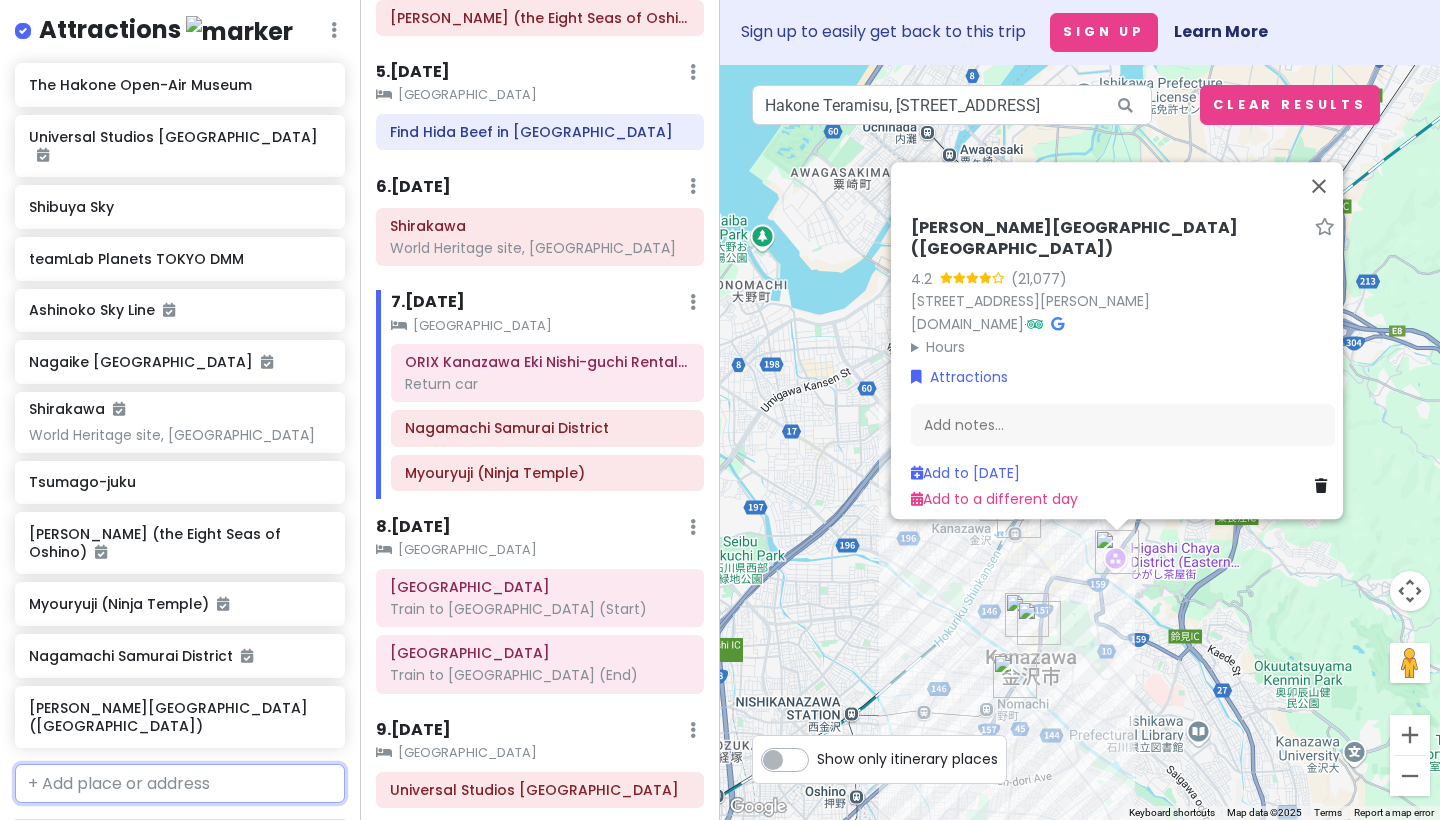 click at bounding box center [180, 784] 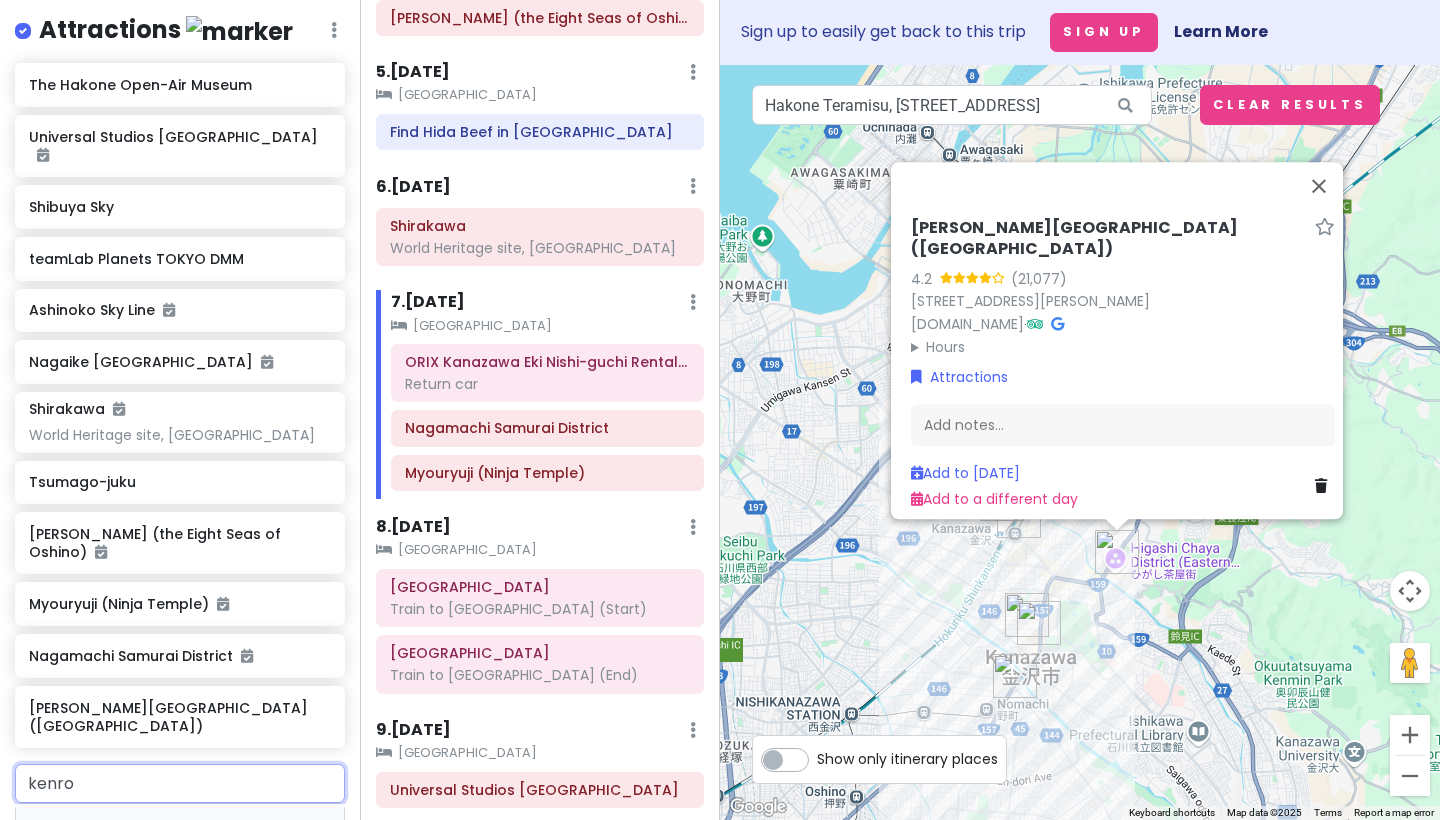 type on "kenrok" 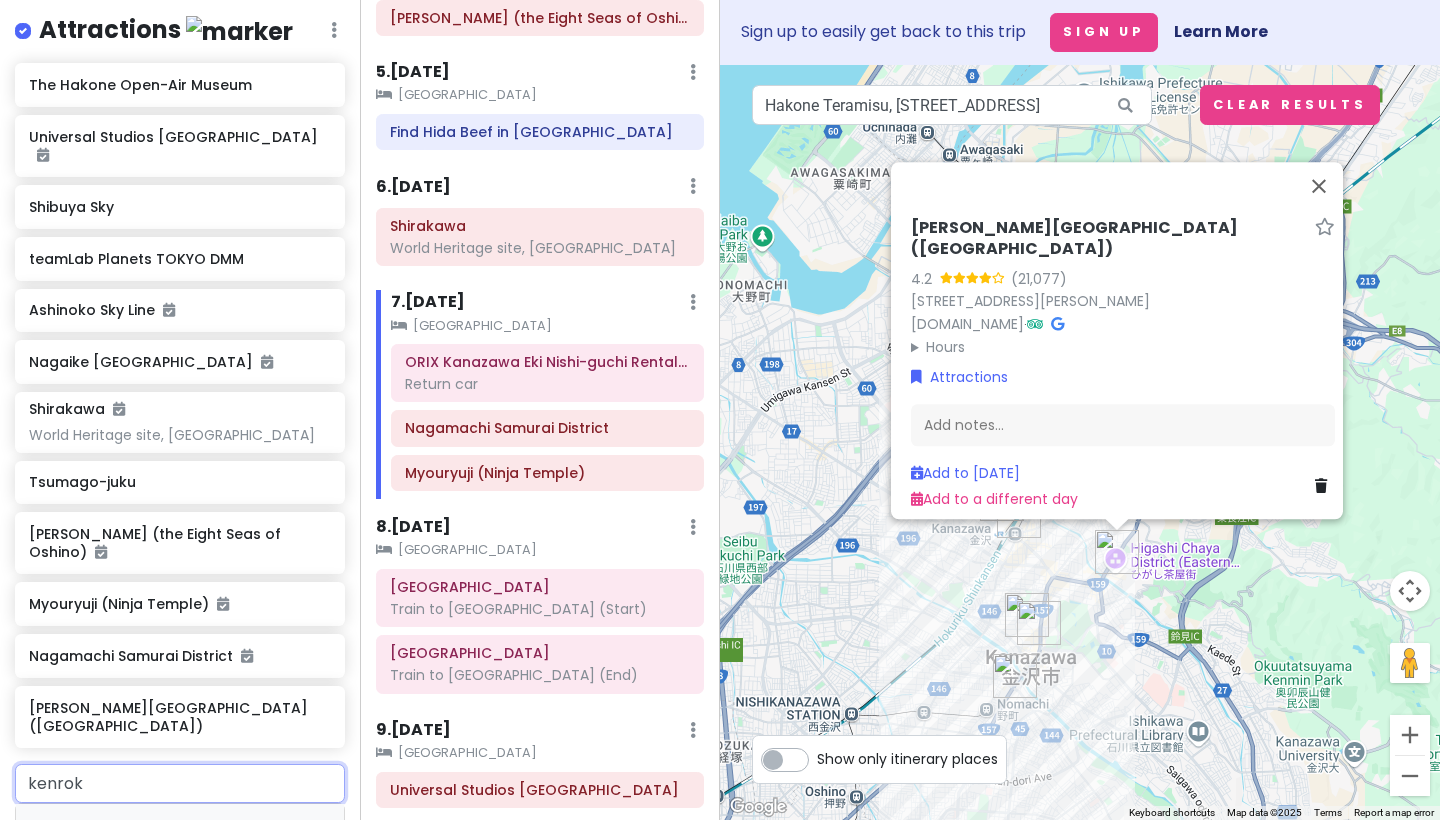 scroll, scrollTop: 375, scrollLeft: 0, axis: vertical 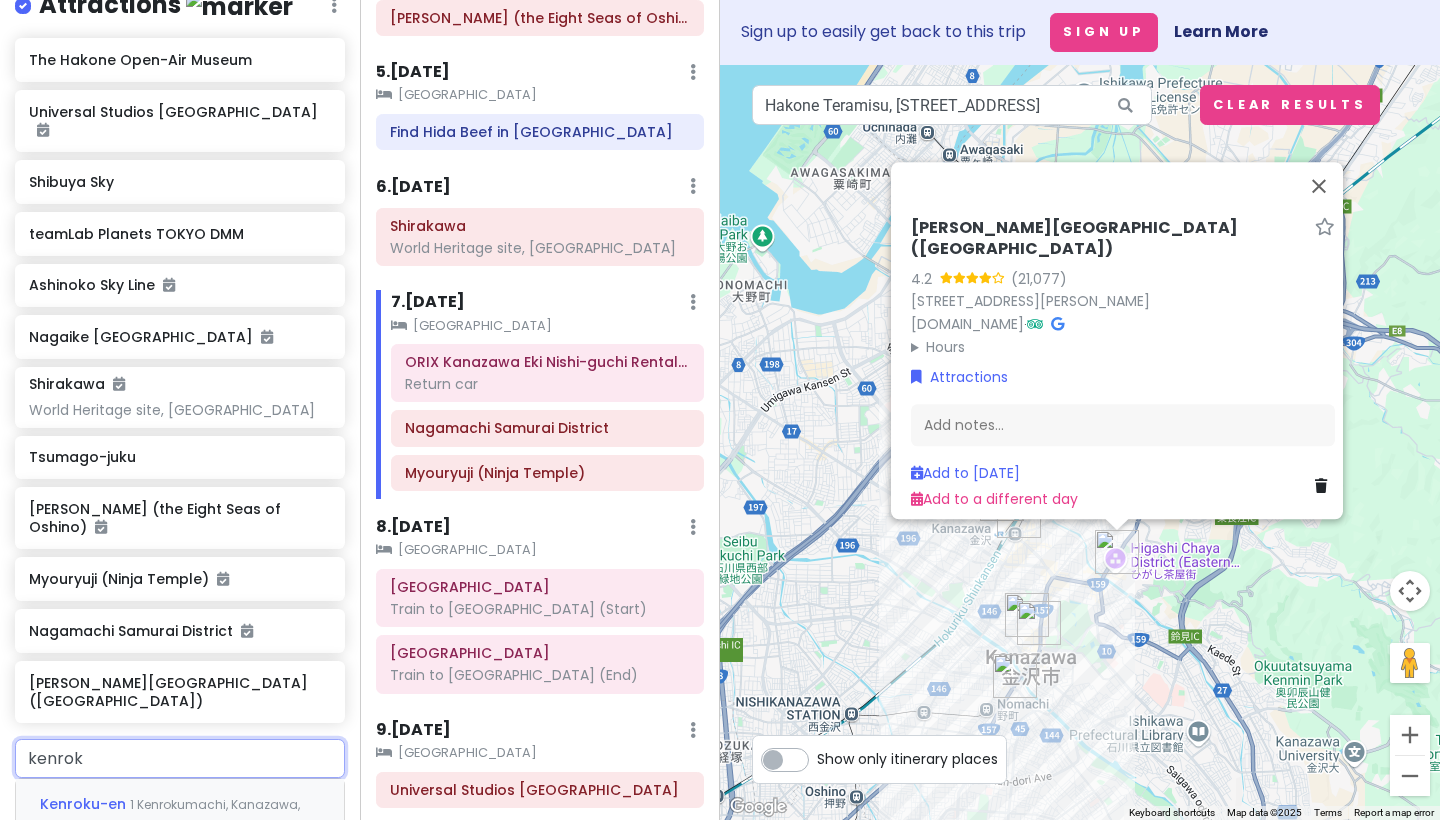 click on "Kenroku-en" at bounding box center (85, 804) 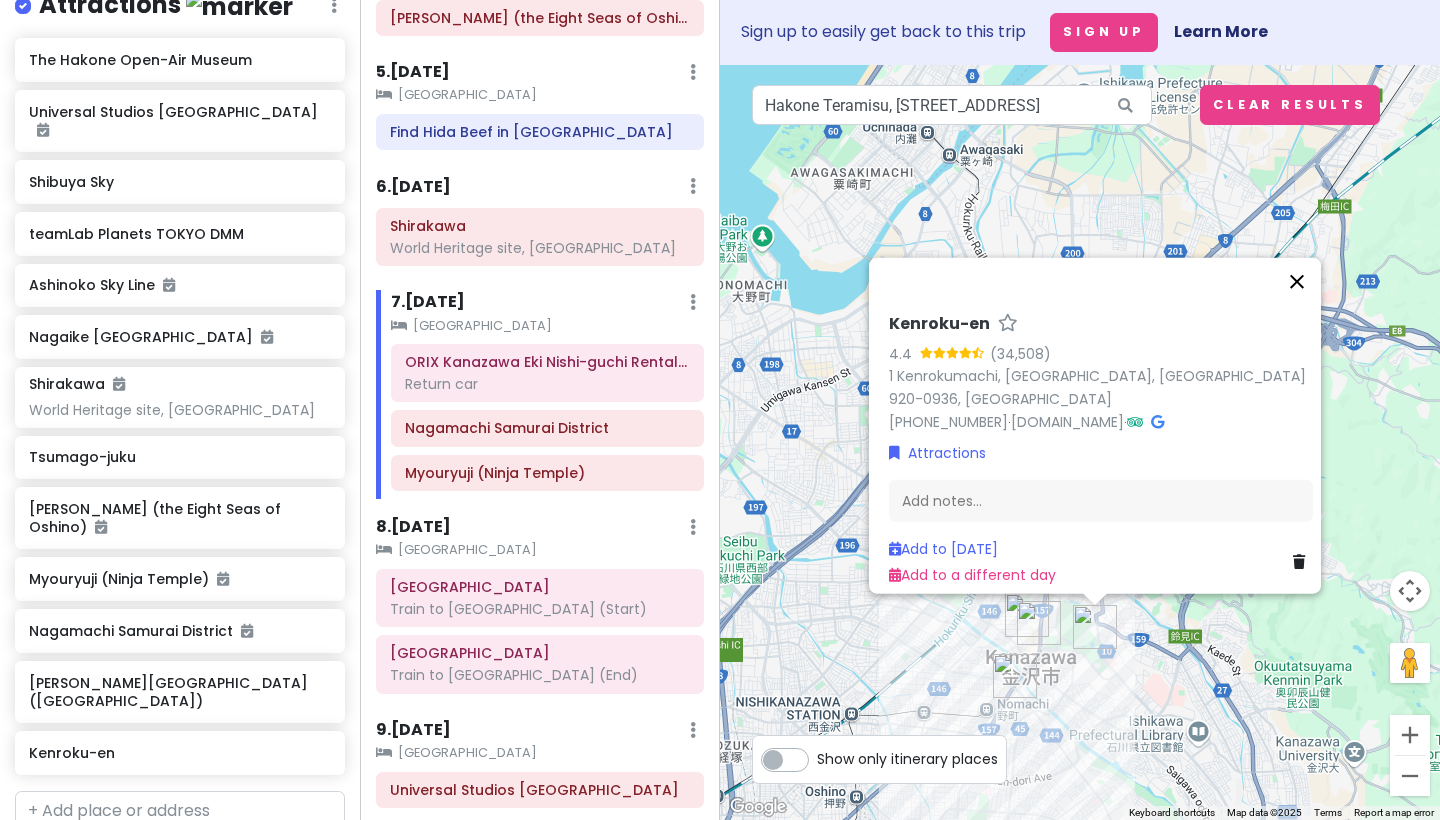 click at bounding box center (1297, 281) 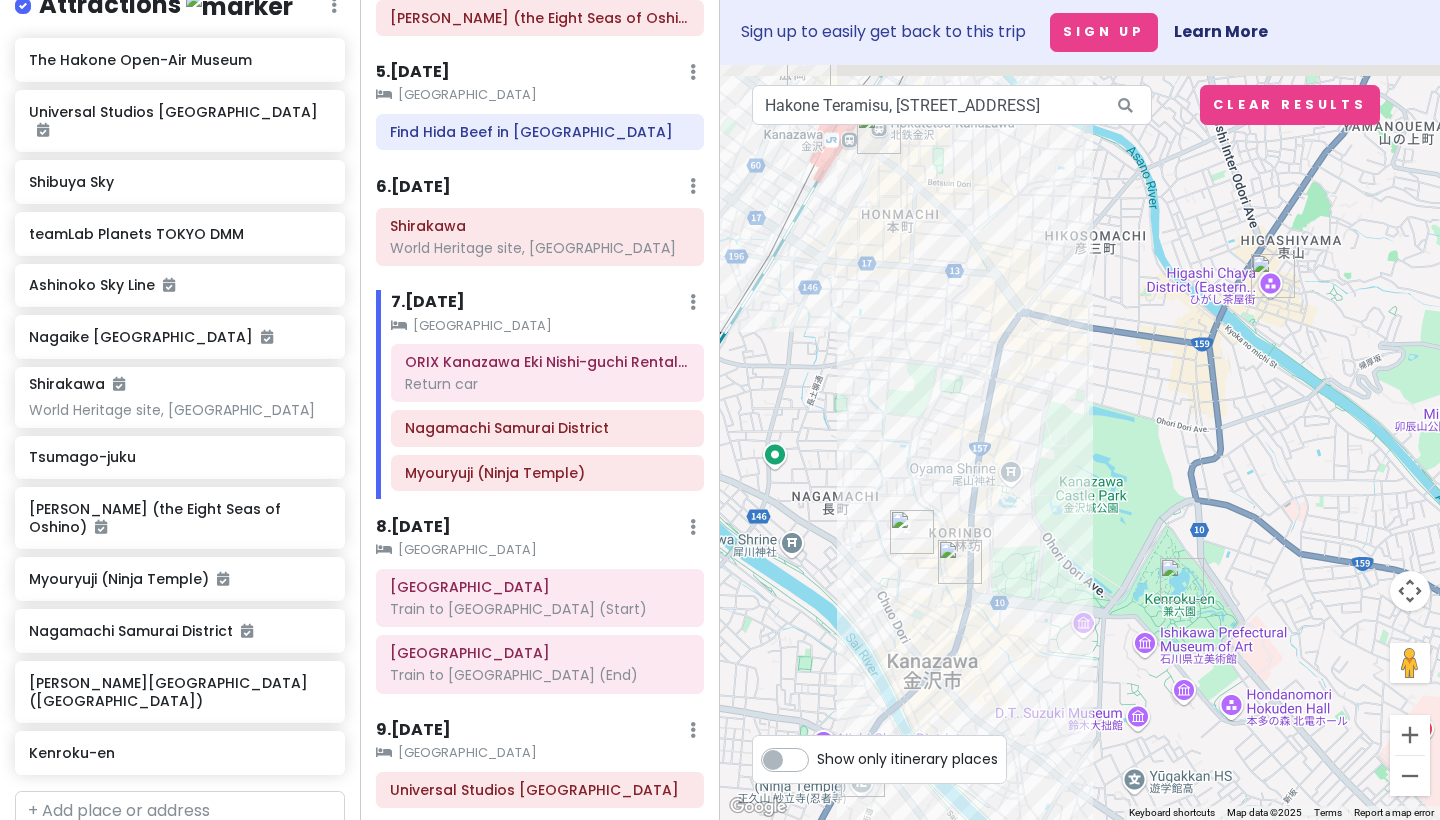 drag, startPoint x: 1142, startPoint y: 645, endPoint x: 1213, endPoint y: 711, distance: 96.938126 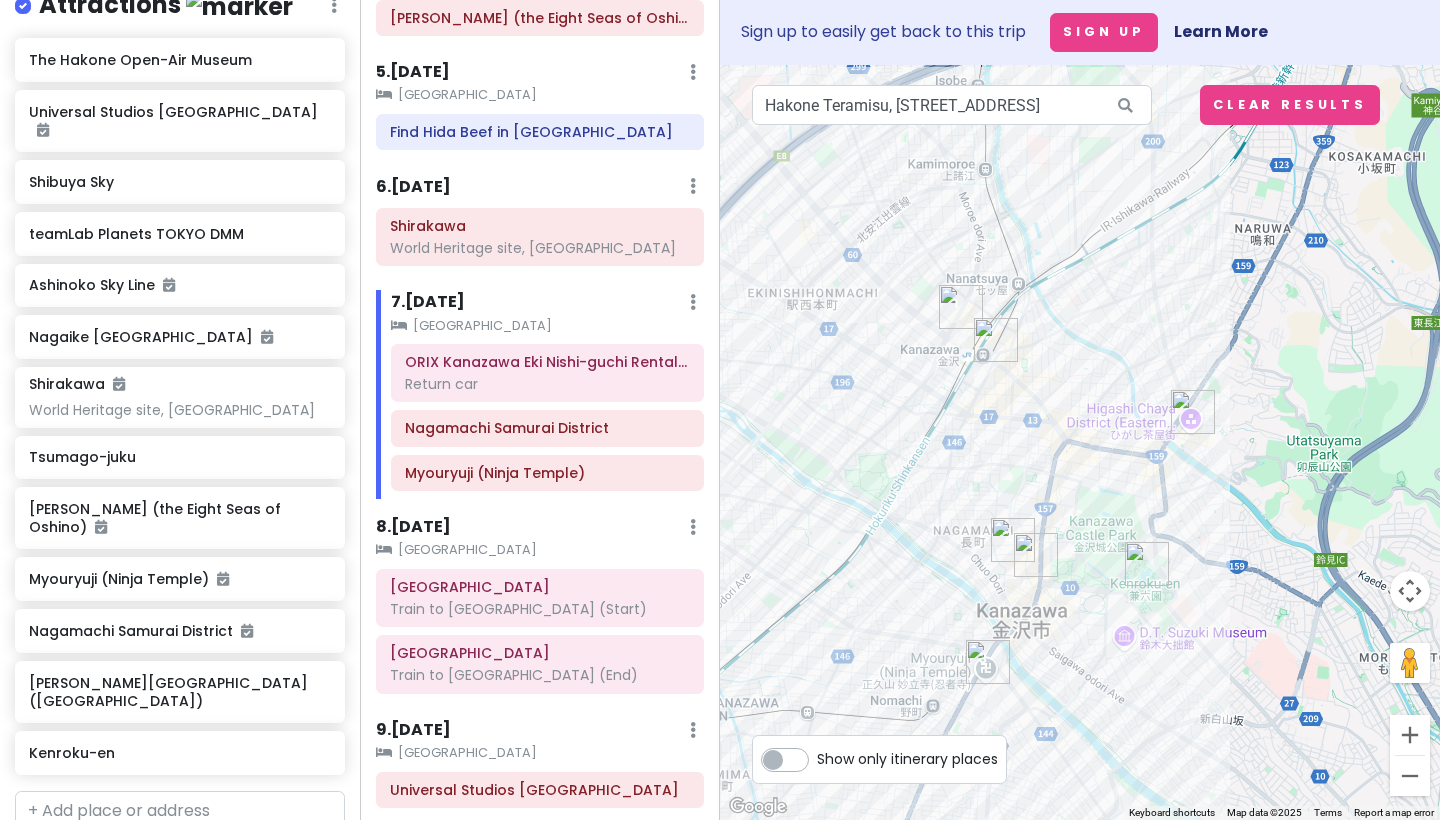 click at bounding box center [996, 340] 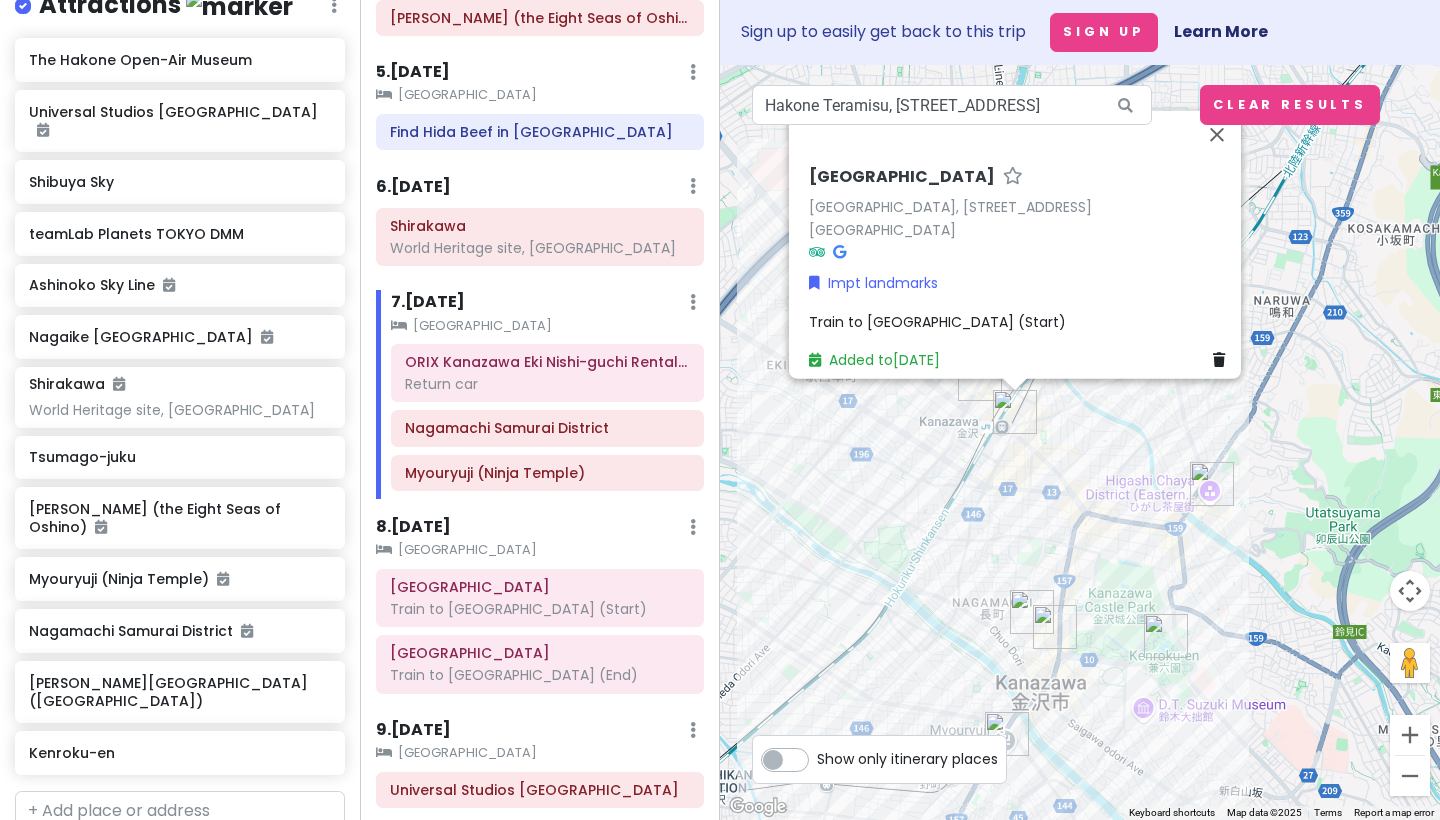 click on "[GEOGRAPHIC_DATA] [GEOGRAPHIC_DATA], [STREET_ADDRESS] [GEOGRAPHIC_DATA] Impt landmarks Train to [GEOGRAPHIC_DATA] (Start) Added to  [DATE]" at bounding box center (1080, 442) 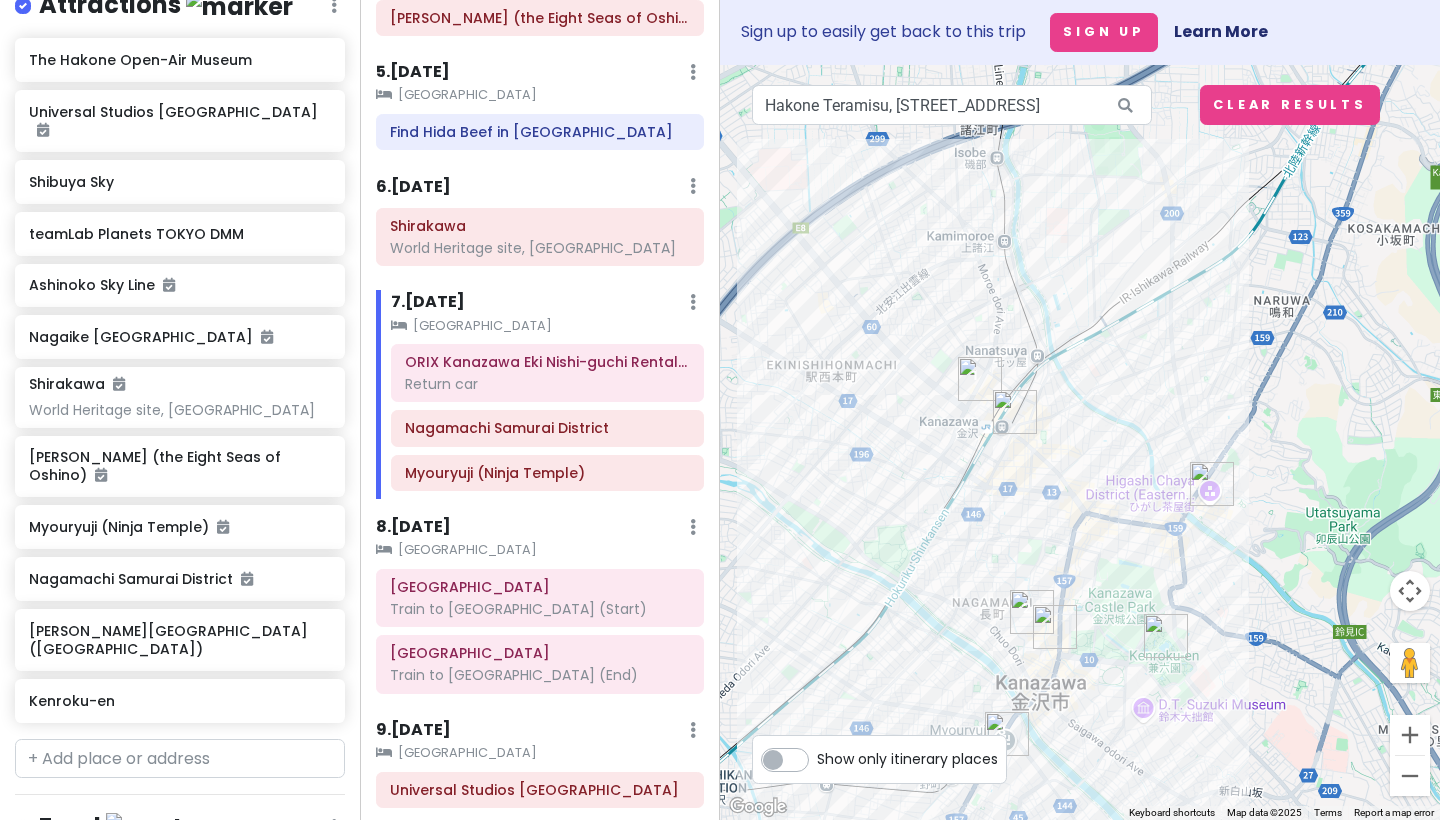 click at bounding box center [980, 379] 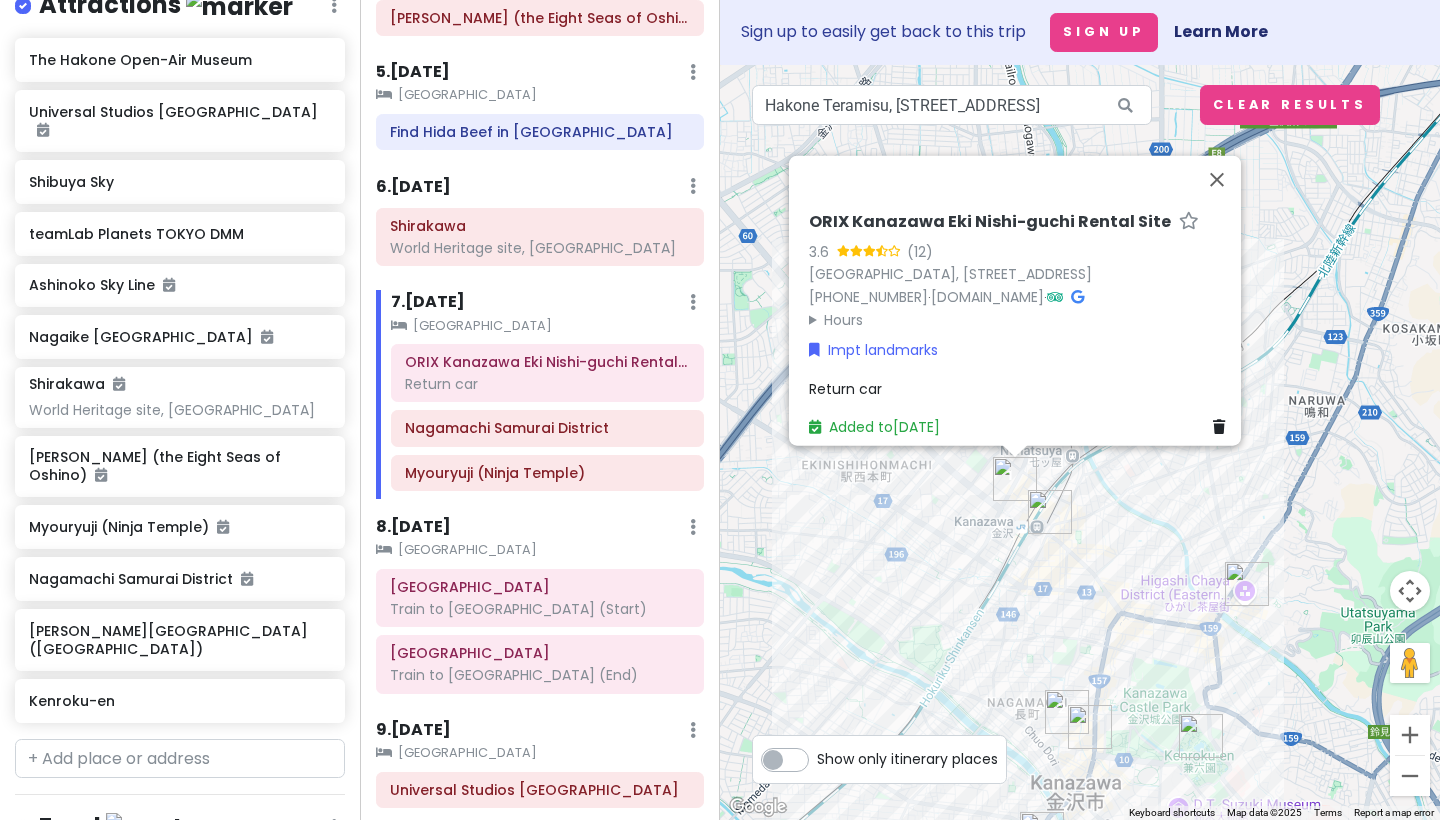 click on "ORIX Kanazawa Eki Nishi-[GEOGRAPHIC_DATA] 3.6        (12) [GEOGRAPHIC_DATA], [STREET_ADDRESS] [PHONE_NUMBER]   ·   [DOMAIN_NAME]   ·   Hours [DATE]  8:00 am – 8:00 pm [DATE]  8:00 am – 8:00 pm [DATE]  8:00 am – 8:00 pm [DATE]  8:00 am – 8:00 pm [DATE]  8:00 am – 8:00 pm [DATE]  8:00 am – 8:00 pm [DATE]  8:00 am – 8:00 pm Impt landmarks Return car Added to  [DATE]" at bounding box center (1080, 442) 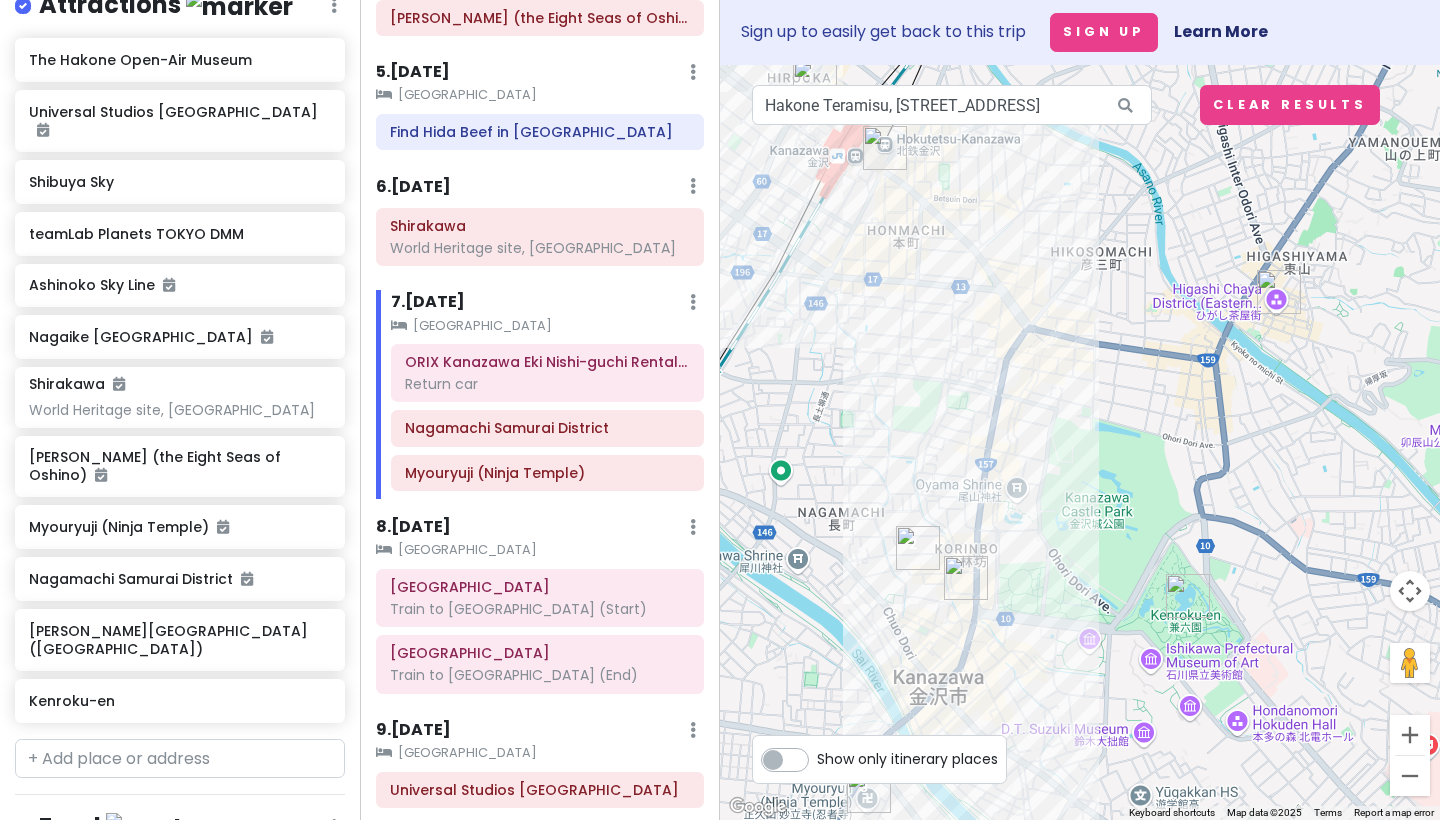drag, startPoint x: 1161, startPoint y: 588, endPoint x: 1065, endPoint y: 190, distance: 409.4142 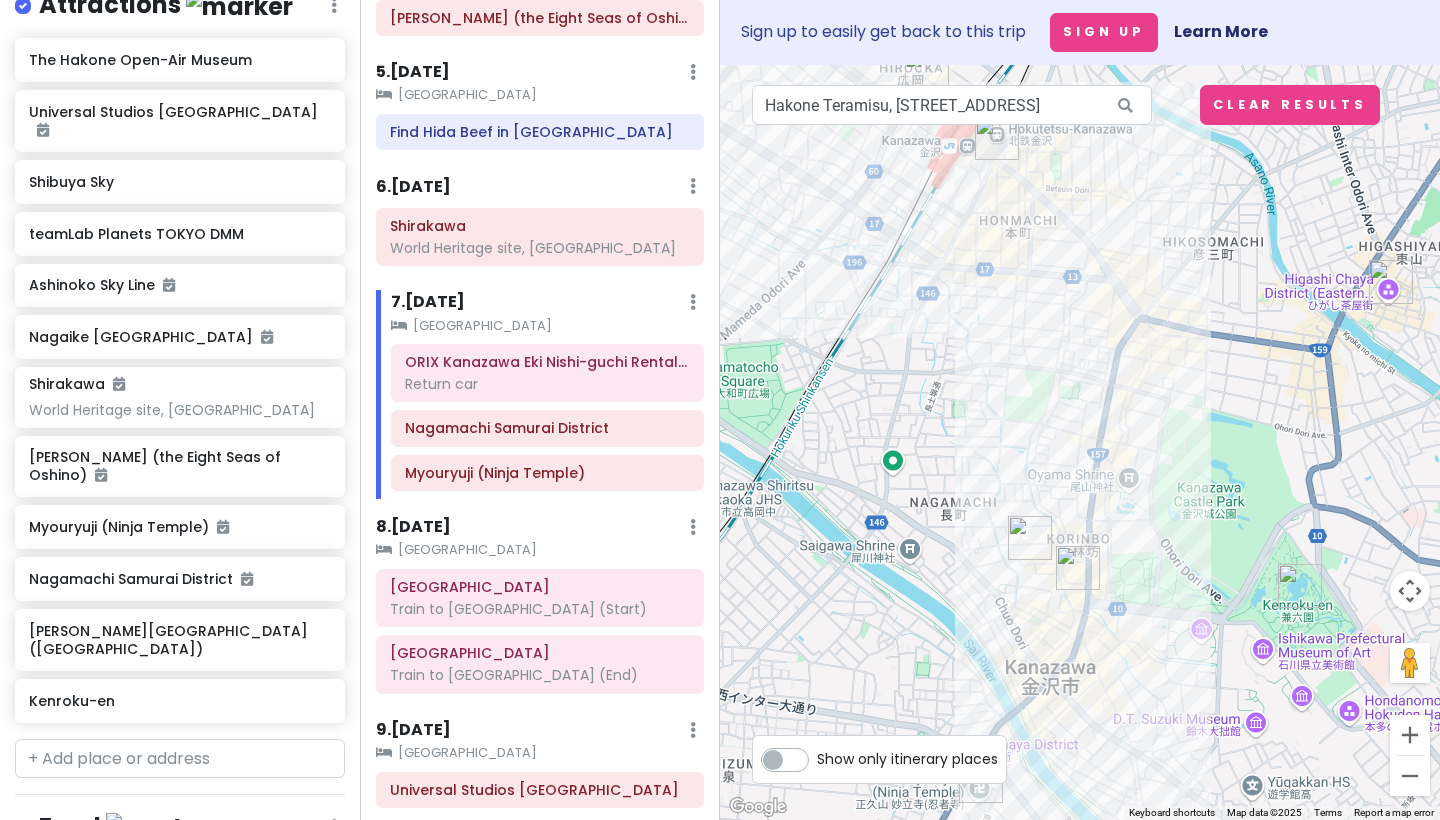 click at bounding box center (1080, 442) 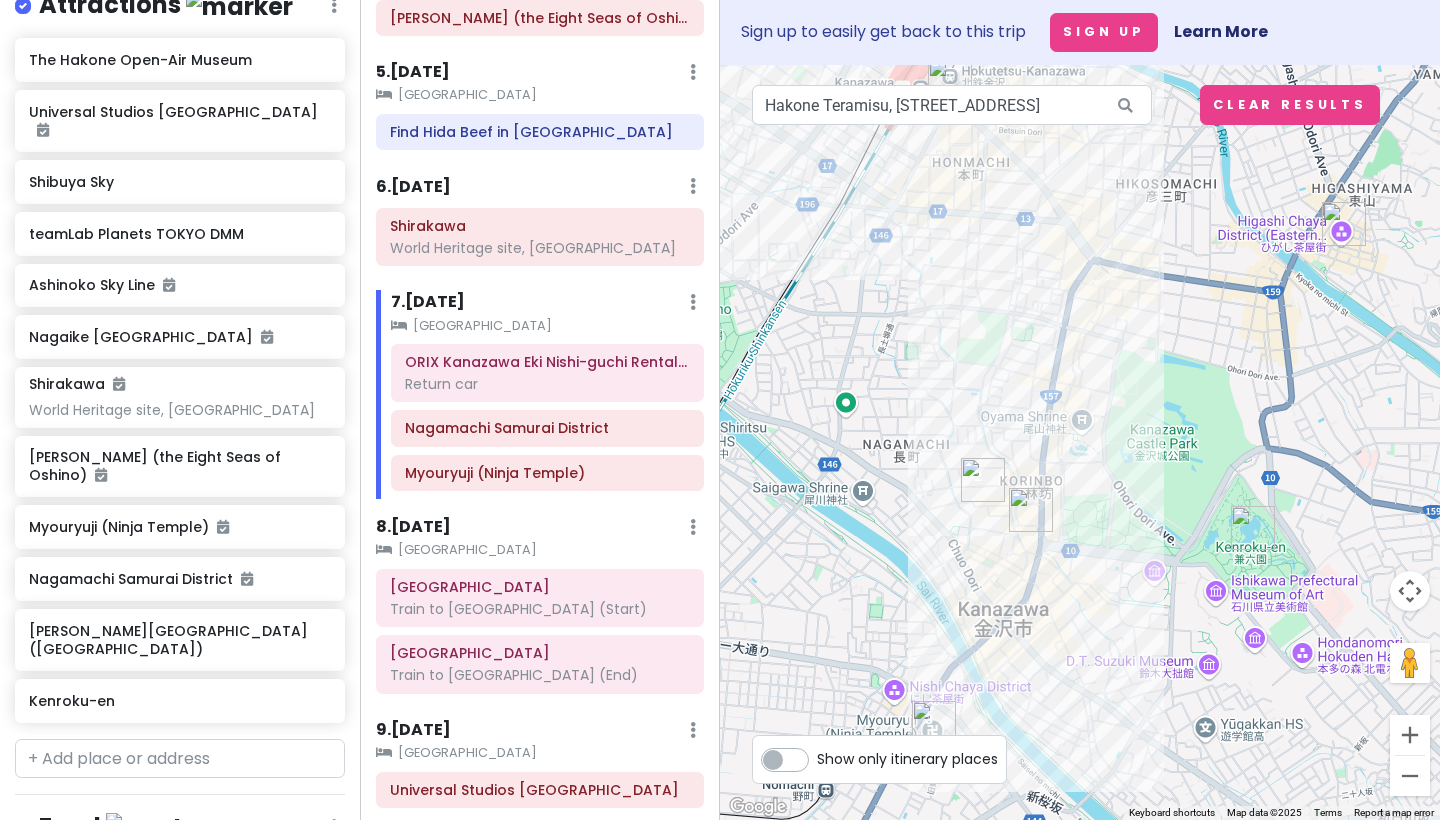 drag, startPoint x: 1221, startPoint y: 393, endPoint x: 1173, endPoint y: 330, distance: 79.20227 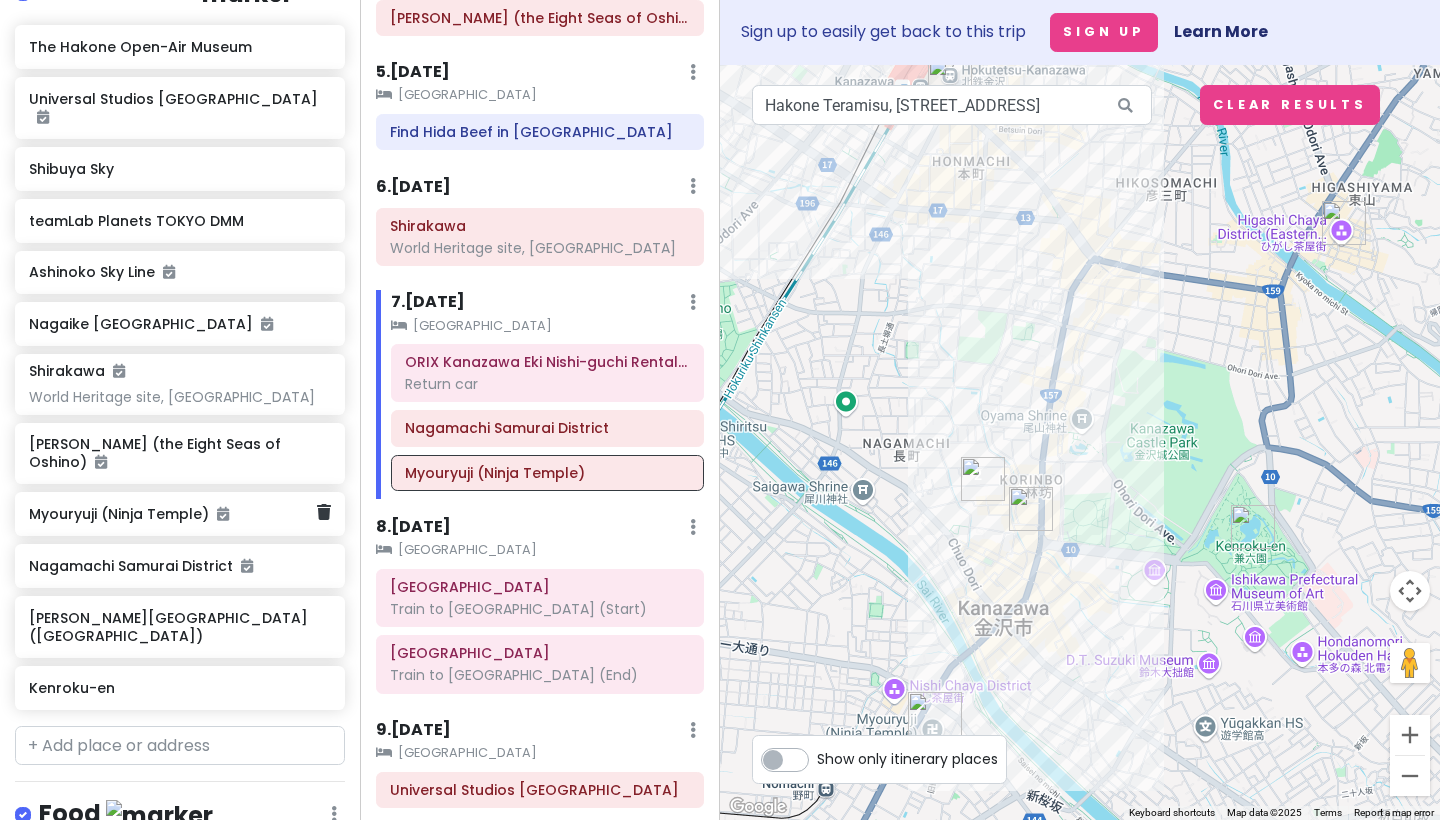 scroll, scrollTop: 401, scrollLeft: 0, axis: vertical 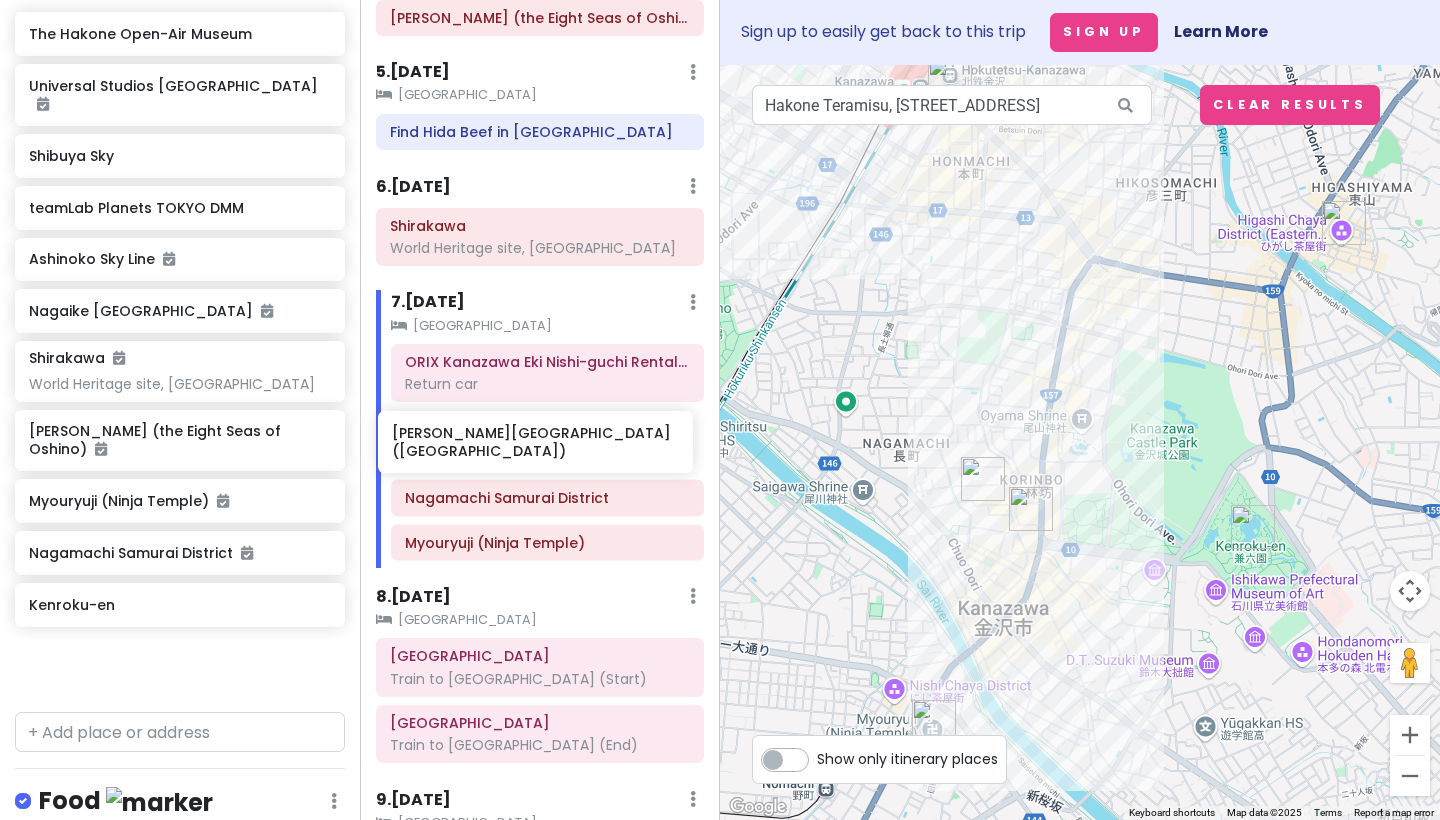 drag, startPoint x: 170, startPoint y: 592, endPoint x: 533, endPoint y: 443, distance: 392.3901 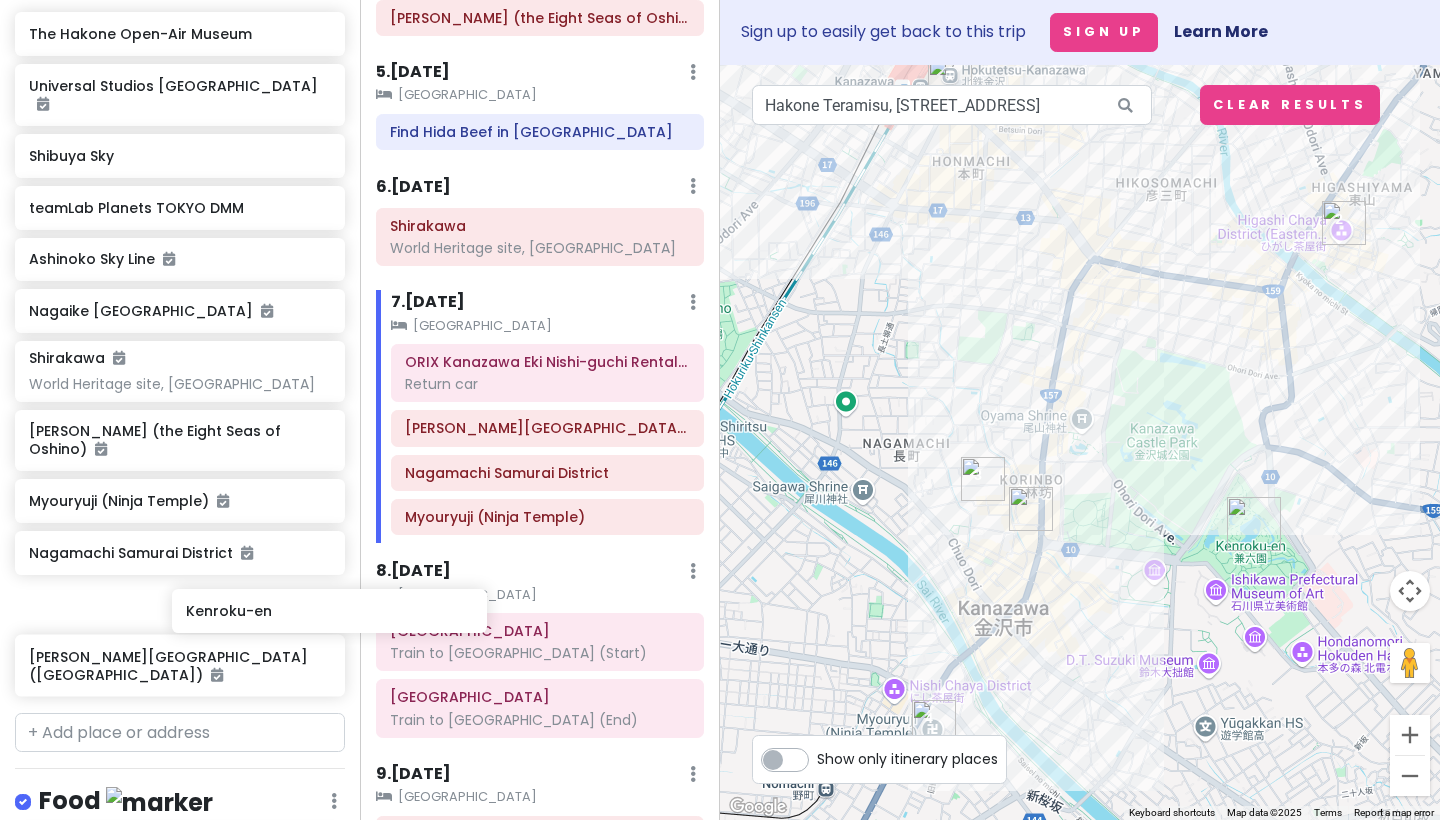 scroll, scrollTop: 404, scrollLeft: 0, axis: vertical 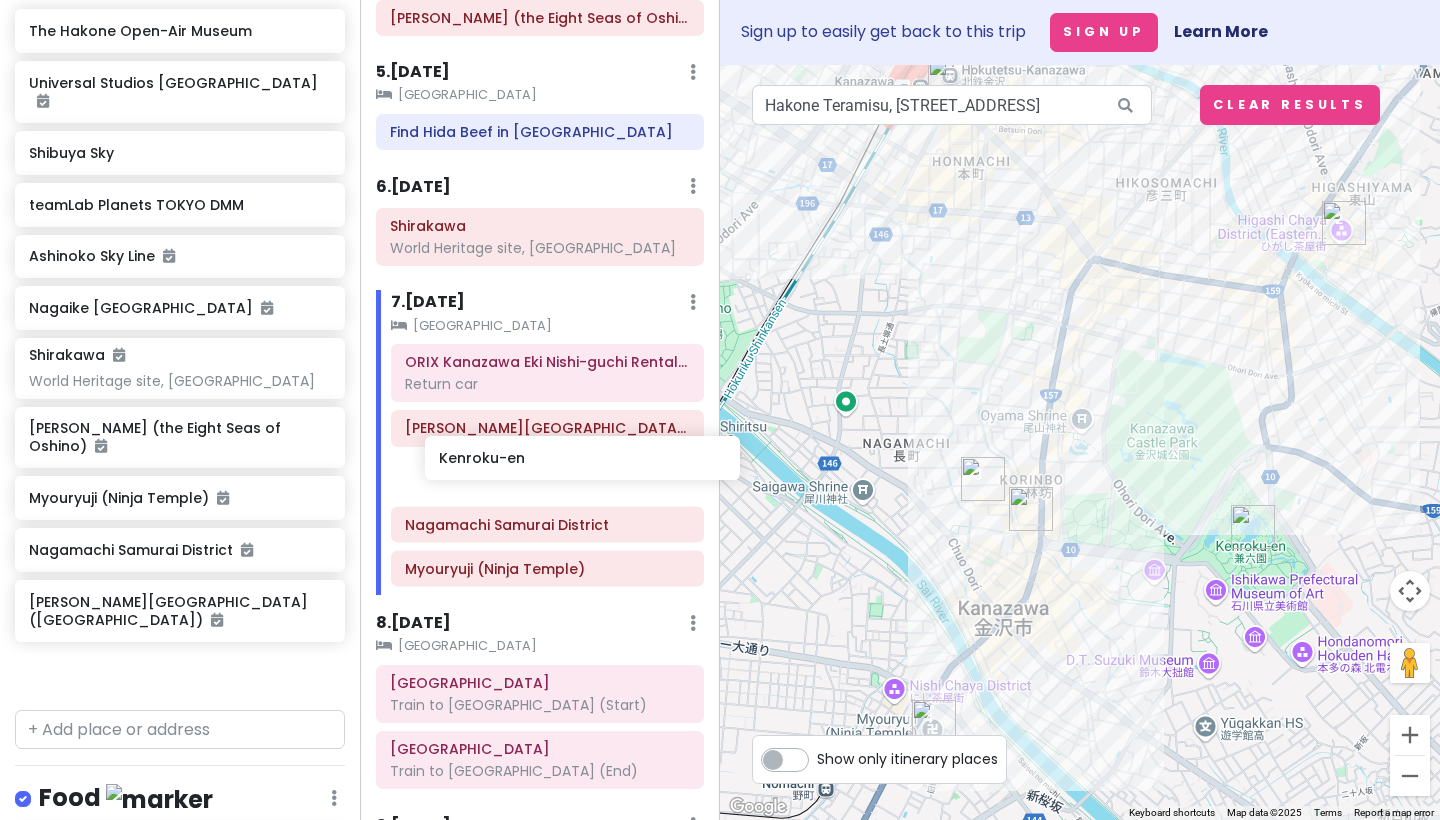 drag, startPoint x: 116, startPoint y: 654, endPoint x: 526, endPoint y: 460, distance: 453.5813 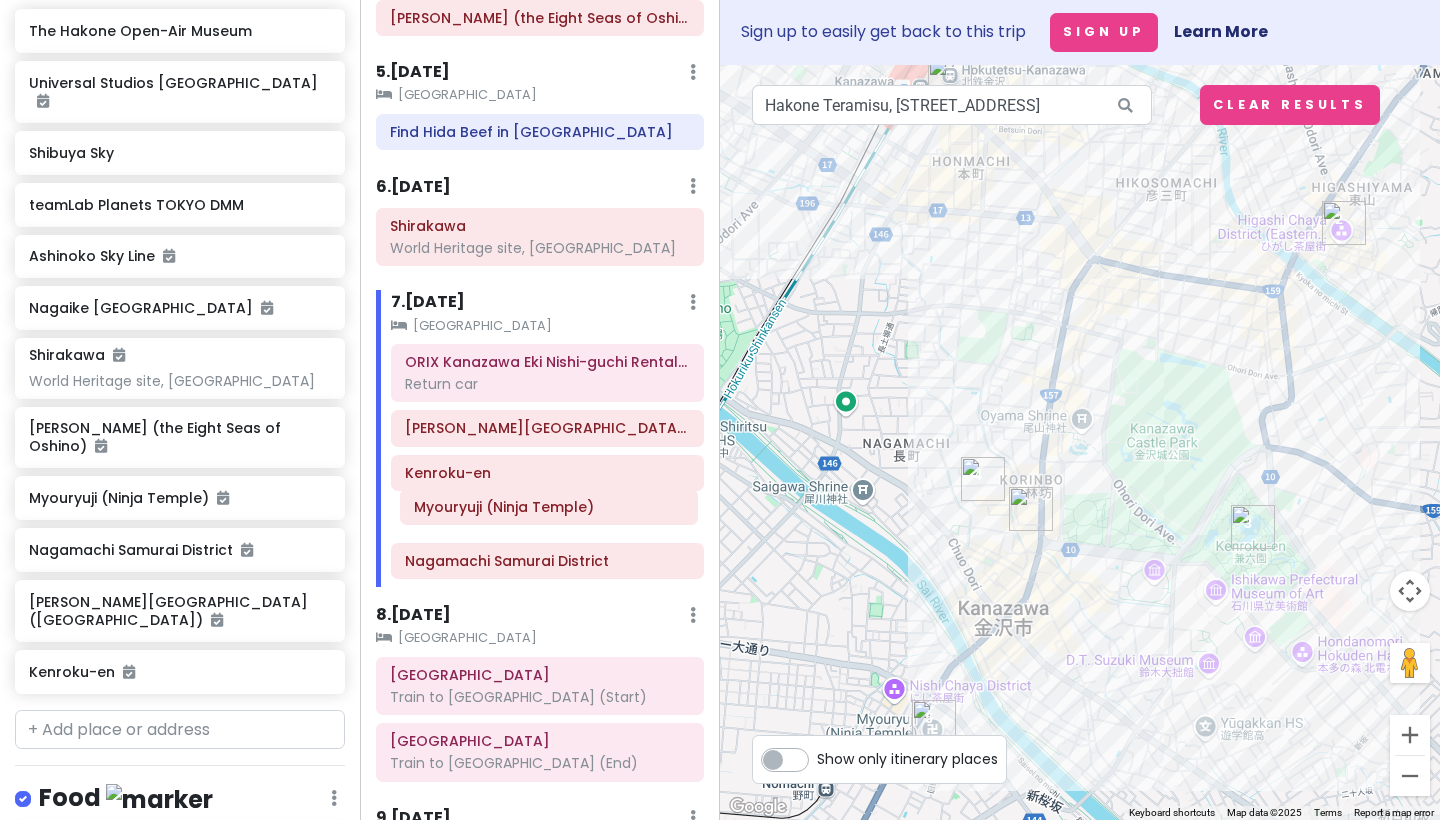 drag, startPoint x: 481, startPoint y: 548, endPoint x: 490, endPoint y: 506, distance: 42.953465 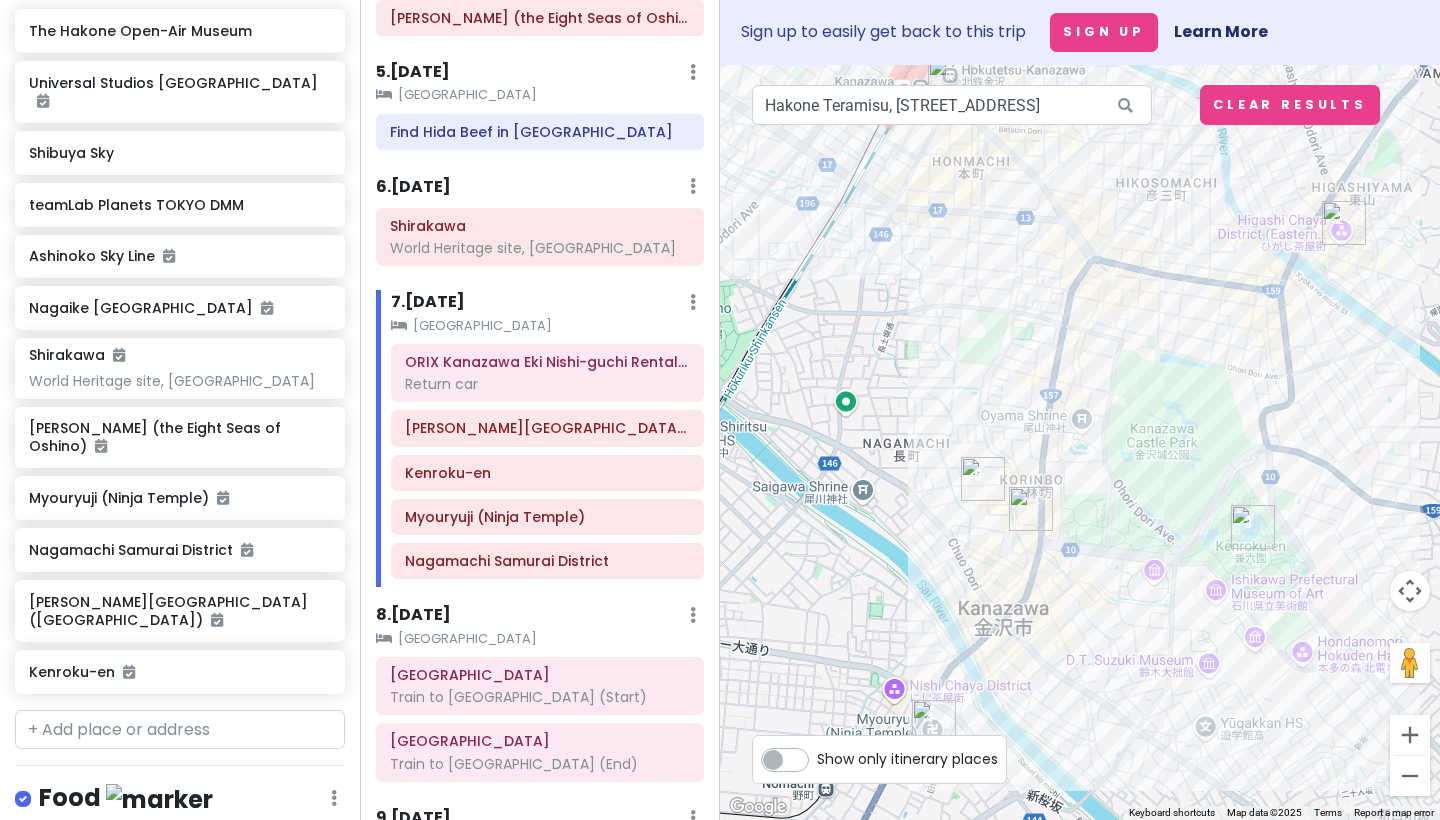 click at bounding box center [1031, 509] 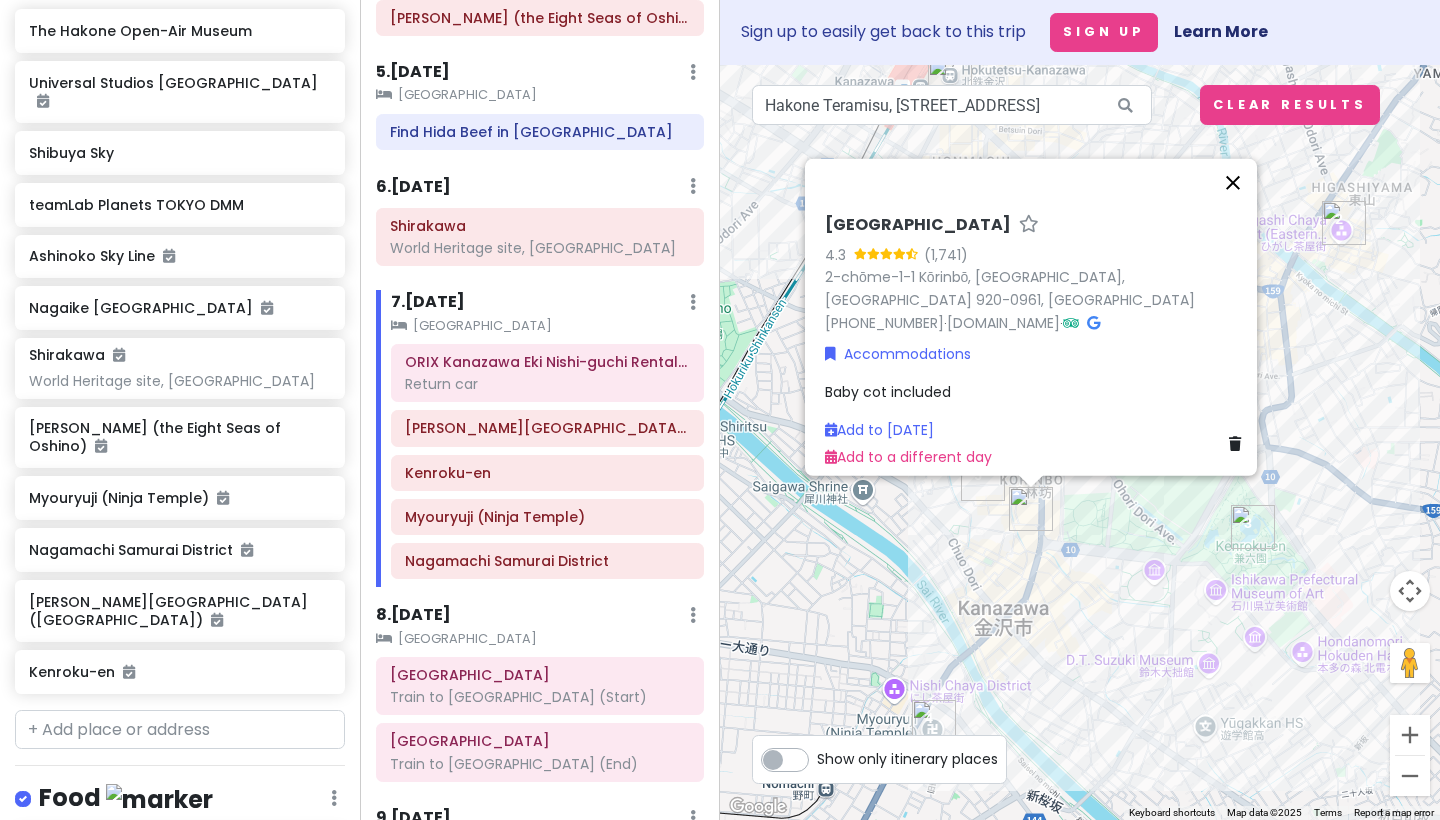 click at bounding box center (1233, 182) 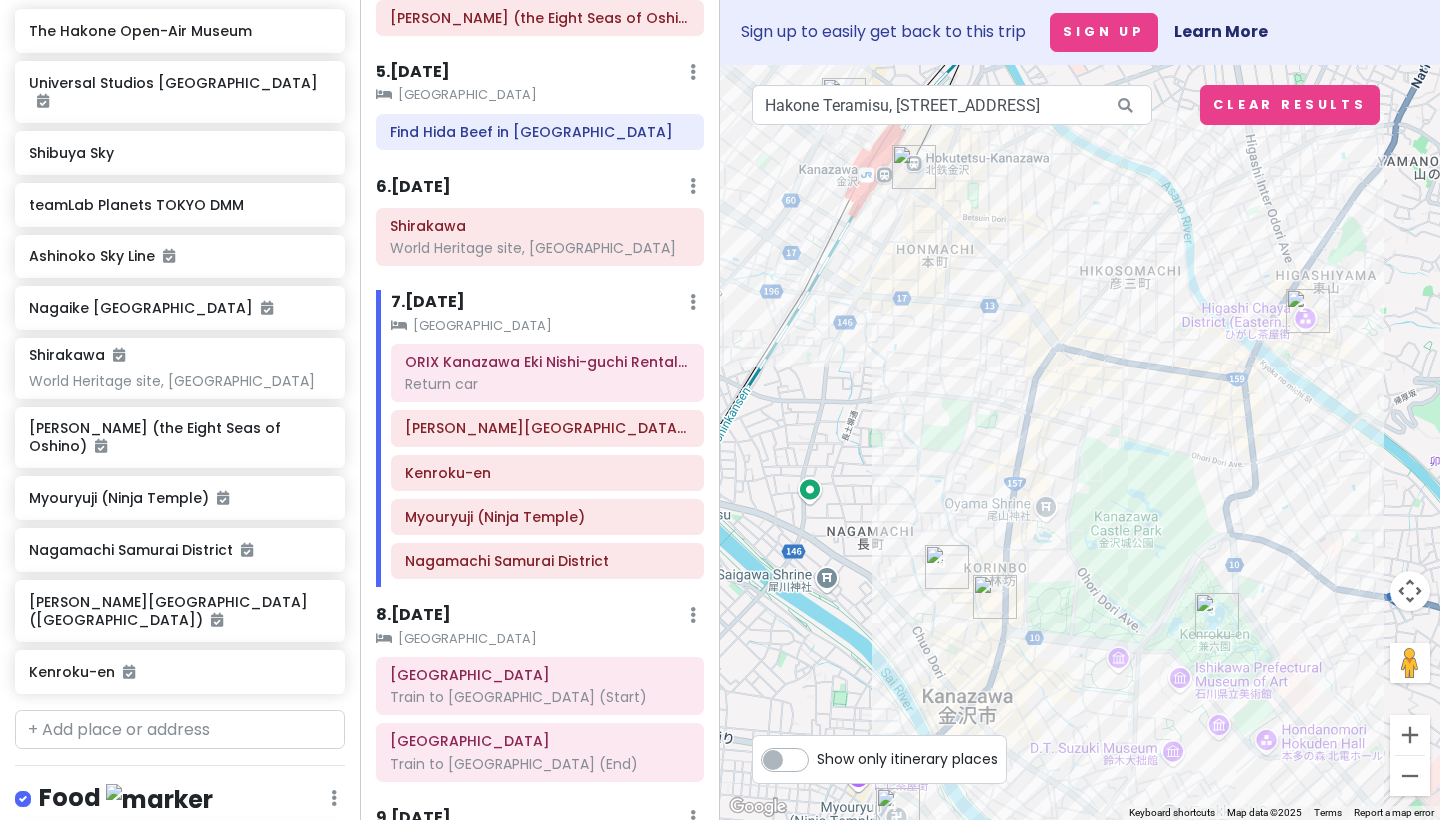 drag, startPoint x: 1031, startPoint y: 172, endPoint x: 993, endPoint y: 263, distance: 98.61542 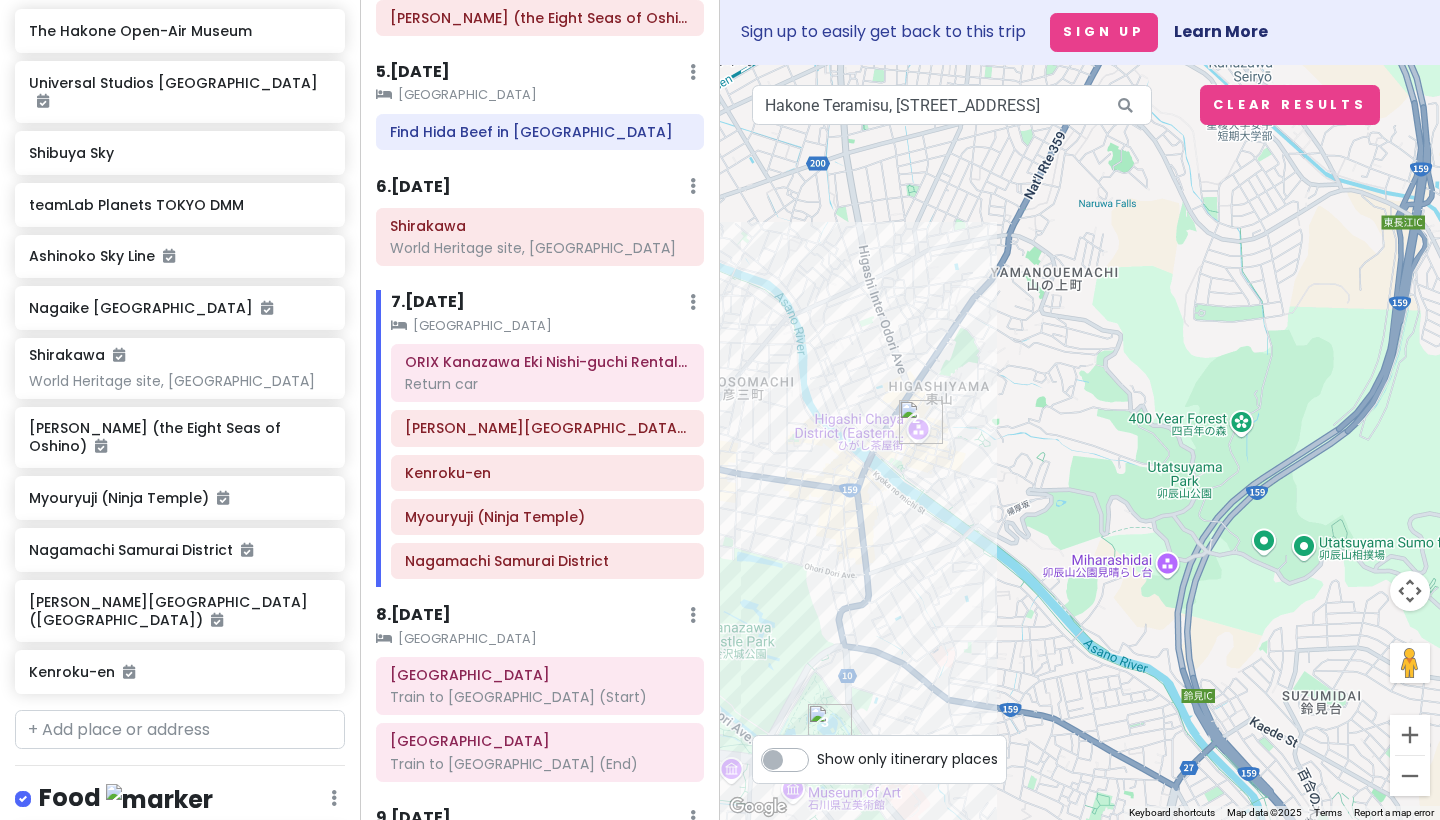 drag, startPoint x: 1229, startPoint y: 319, endPoint x: 1358, endPoint y: 400, distance: 152.32202 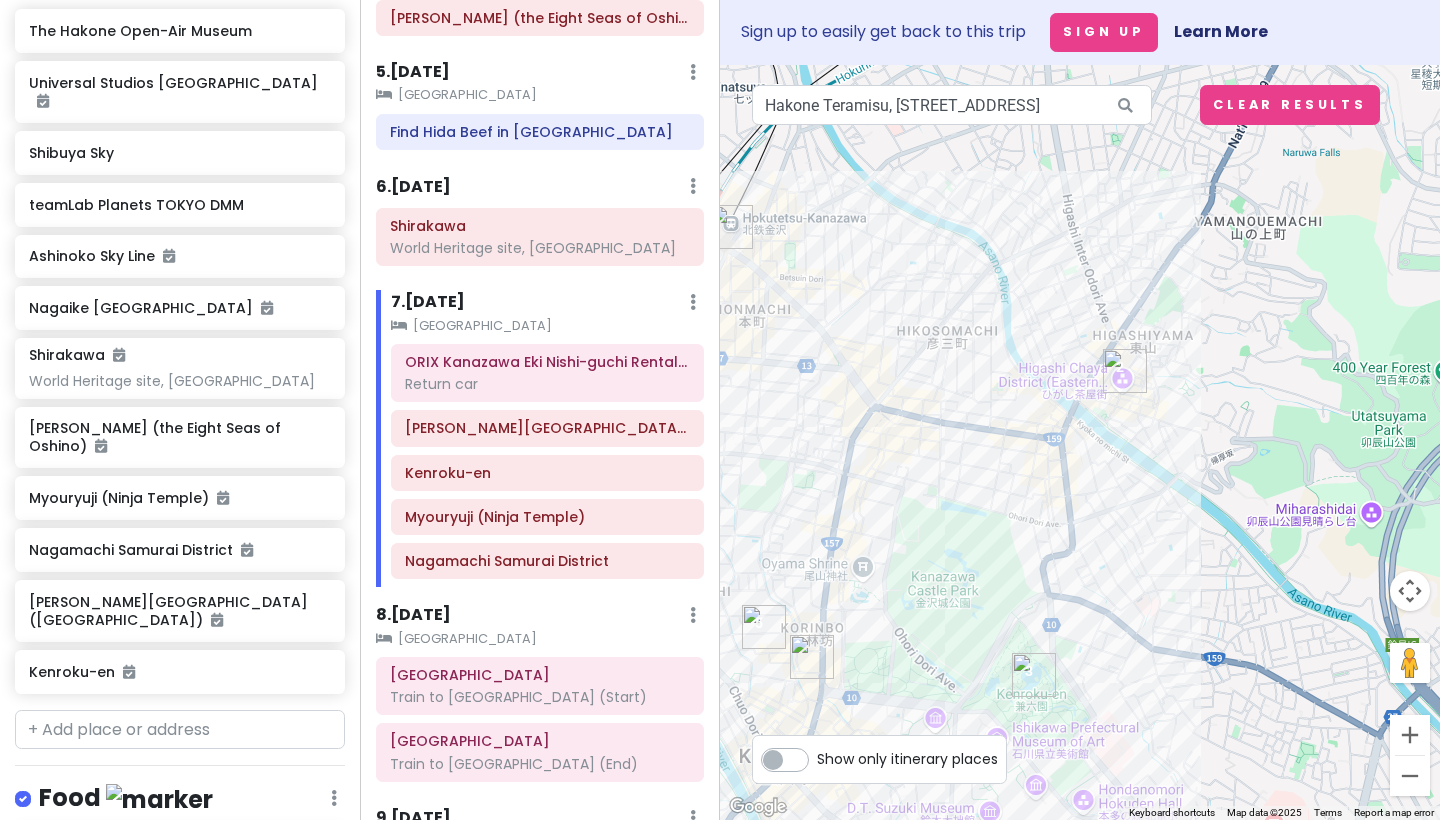 drag, startPoint x: 1084, startPoint y: 345, endPoint x: 1162, endPoint y: 222, distance: 145.64684 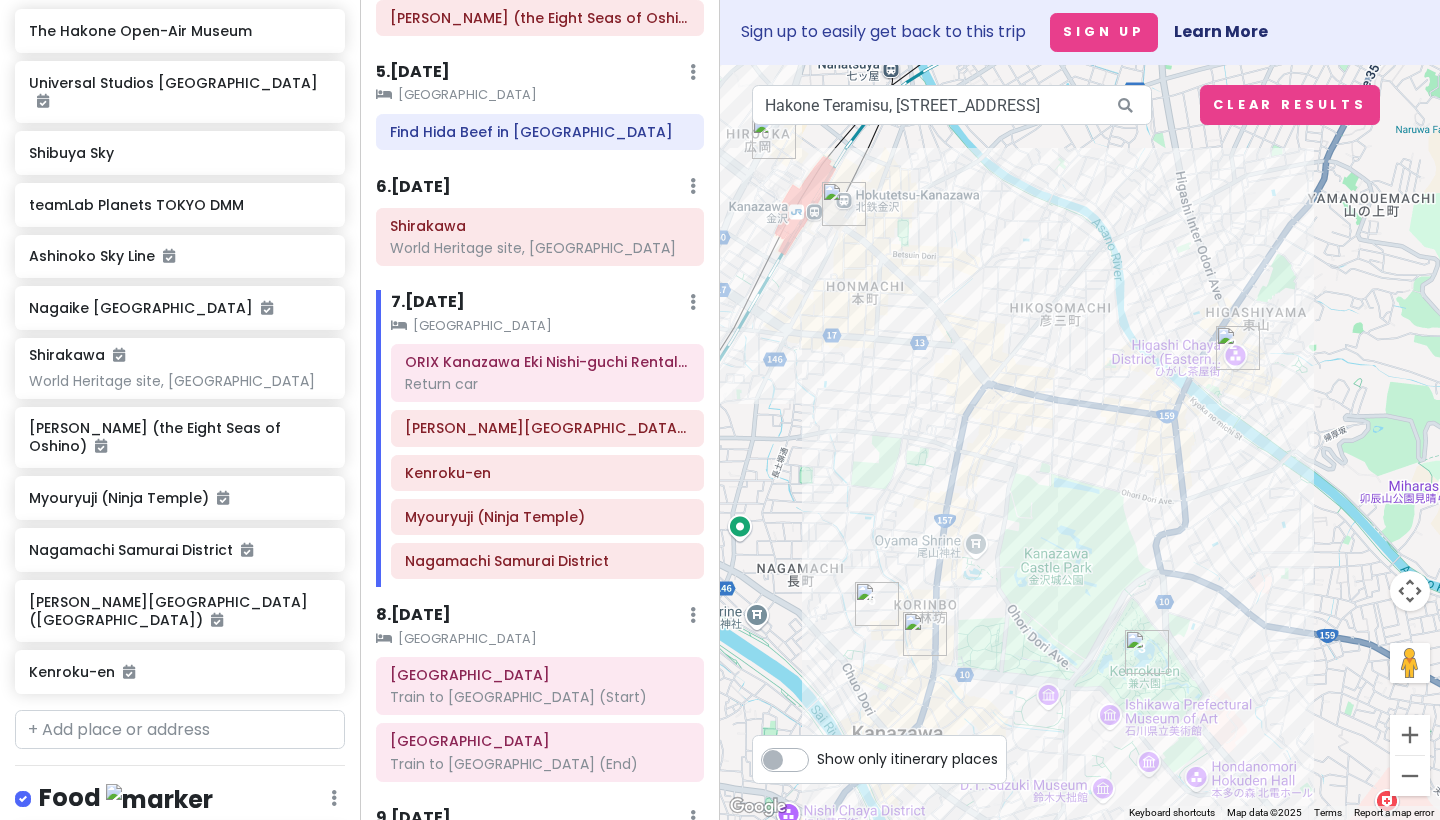 drag, startPoint x: 1105, startPoint y: 344, endPoint x: 1260, endPoint y: 282, distance: 166.94011 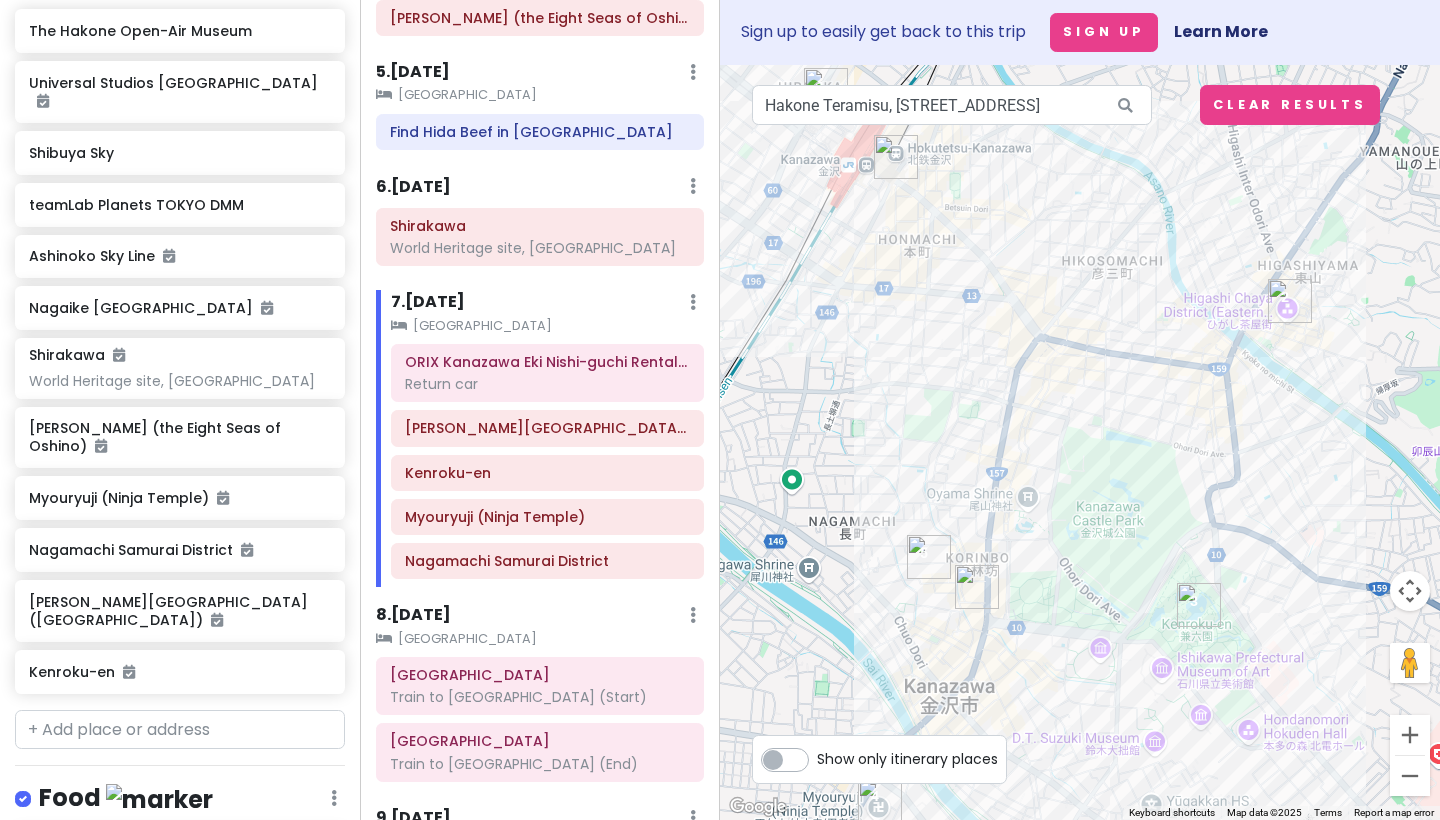 click at bounding box center (1080, 442) 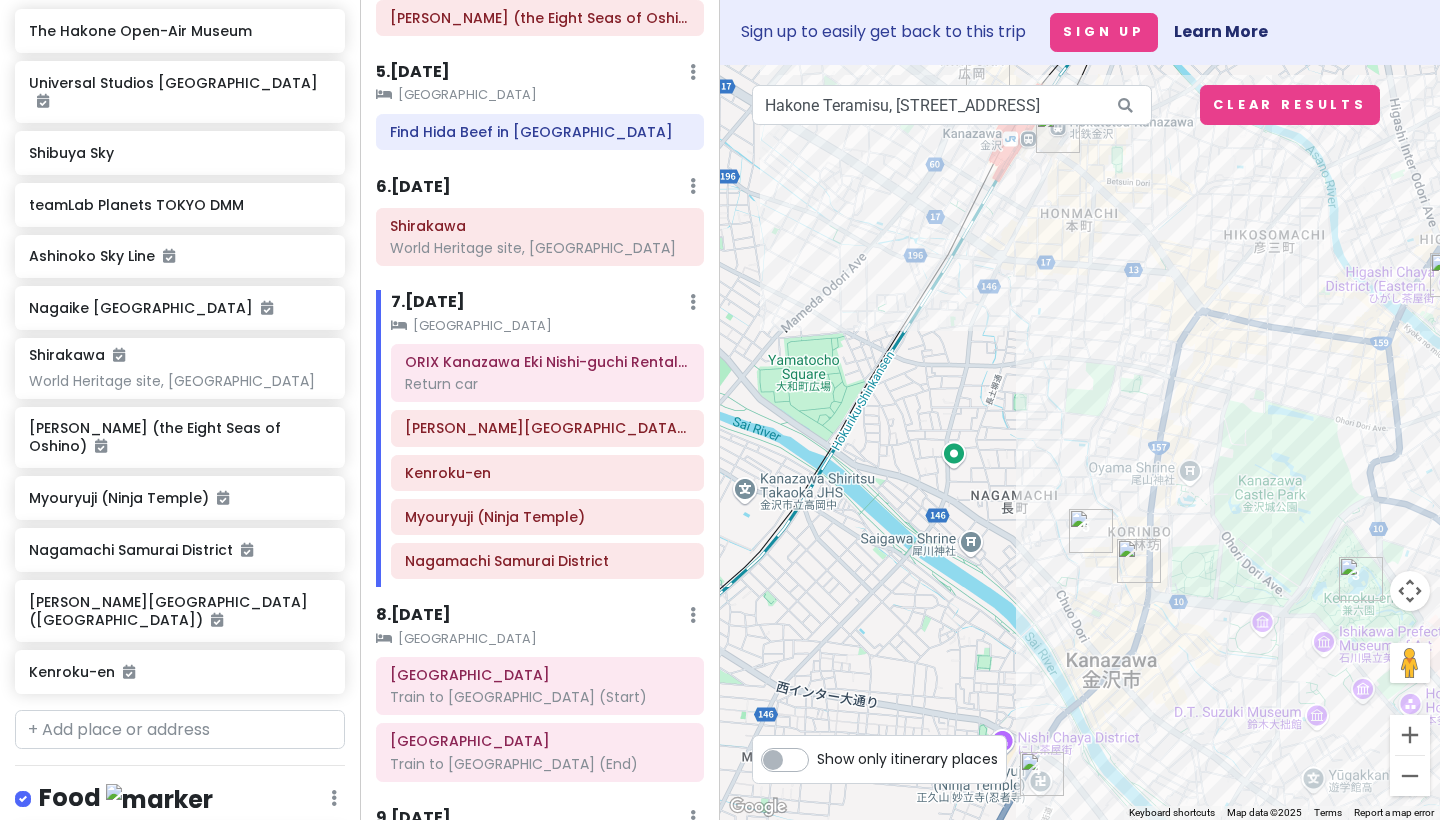 drag, startPoint x: 984, startPoint y: 336, endPoint x: 1146, endPoint y: 310, distance: 164.07315 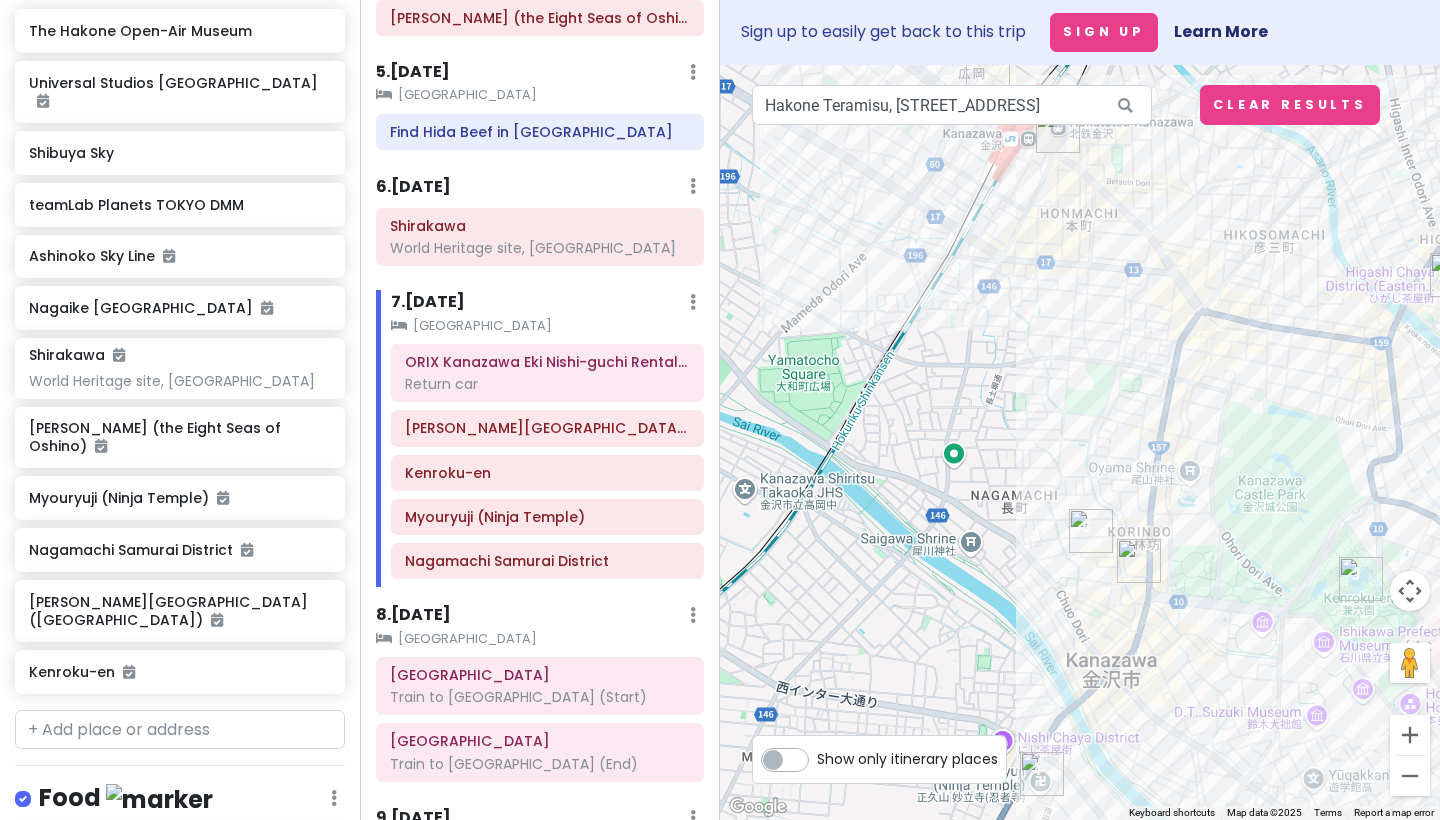 drag, startPoint x: 964, startPoint y: 469, endPoint x: 1055, endPoint y: 416, distance: 105.30907 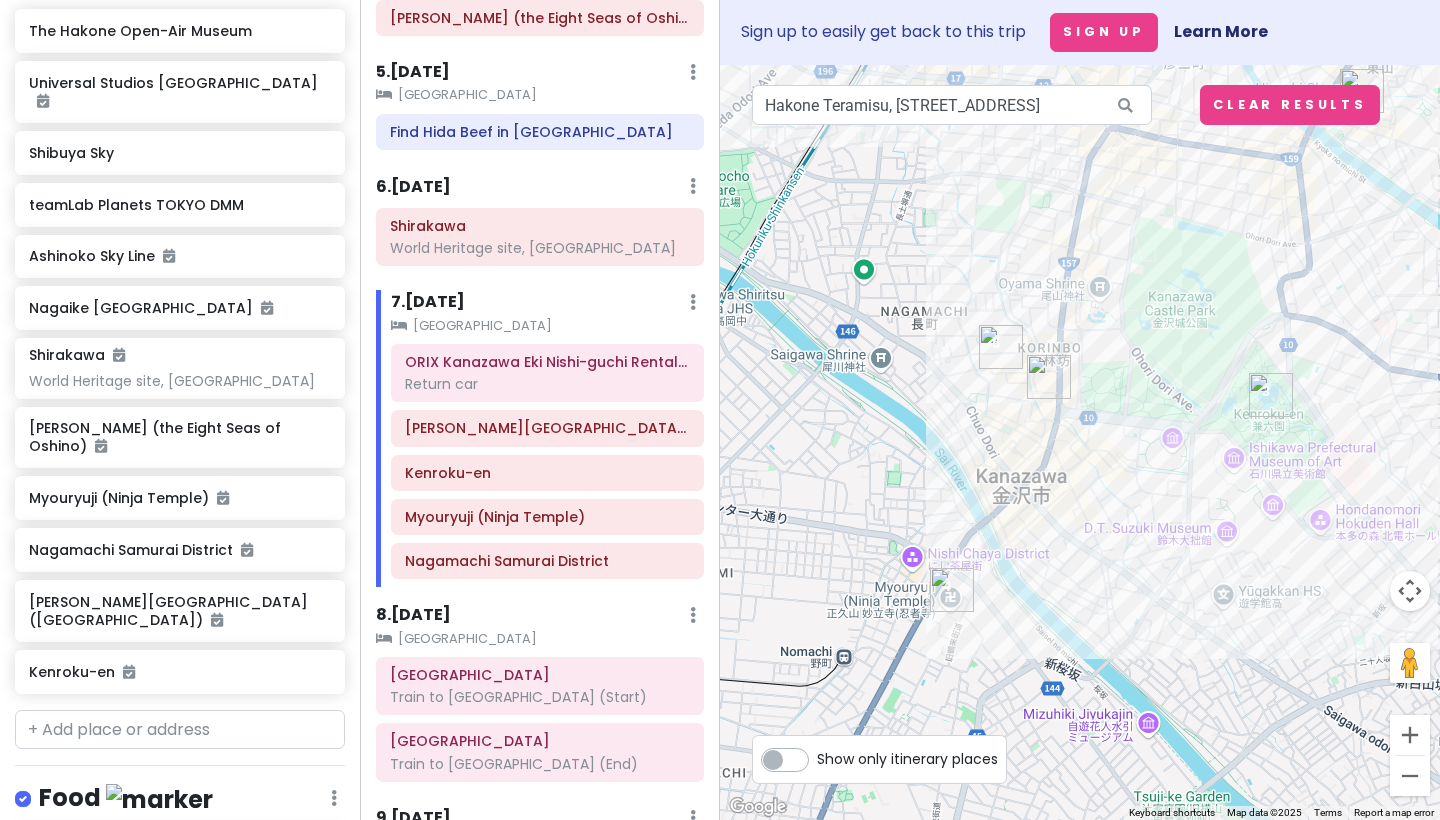 drag, startPoint x: 1055, startPoint y: 416, endPoint x: 877, endPoint y: 249, distance: 244.0758 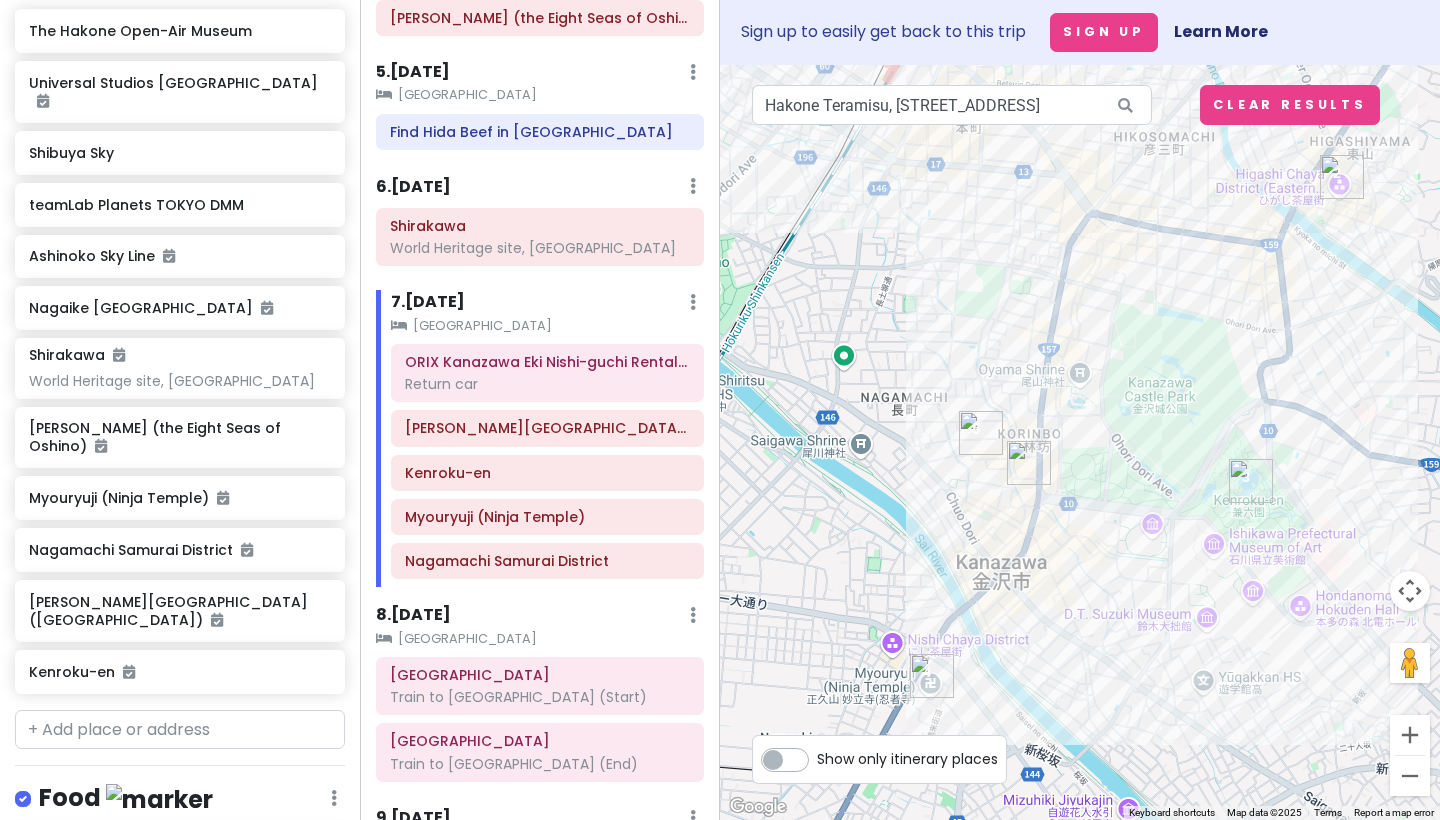 drag, startPoint x: 1285, startPoint y: 334, endPoint x: 1163, endPoint y: 412, distance: 144.80331 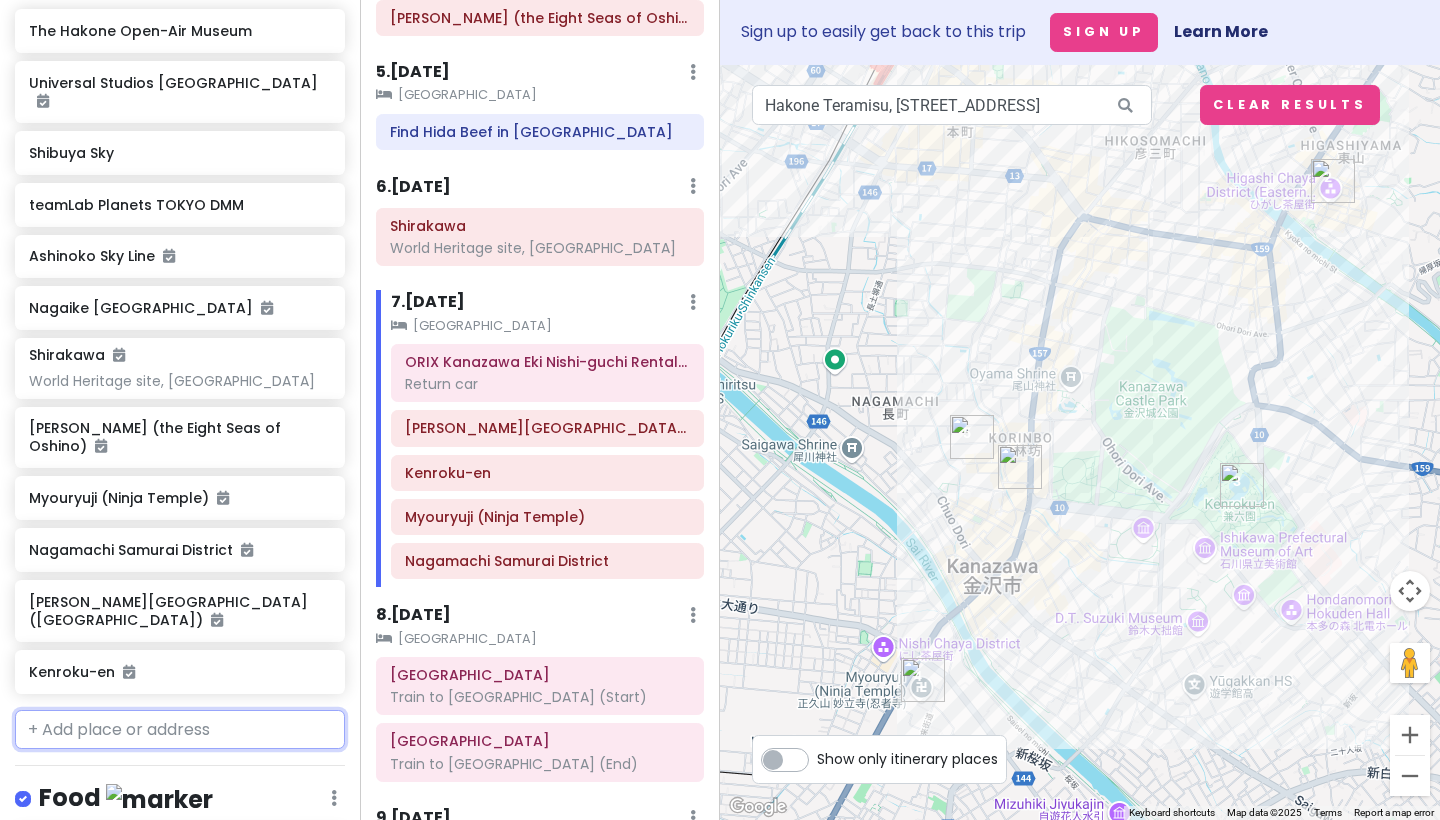 click at bounding box center (180, 730) 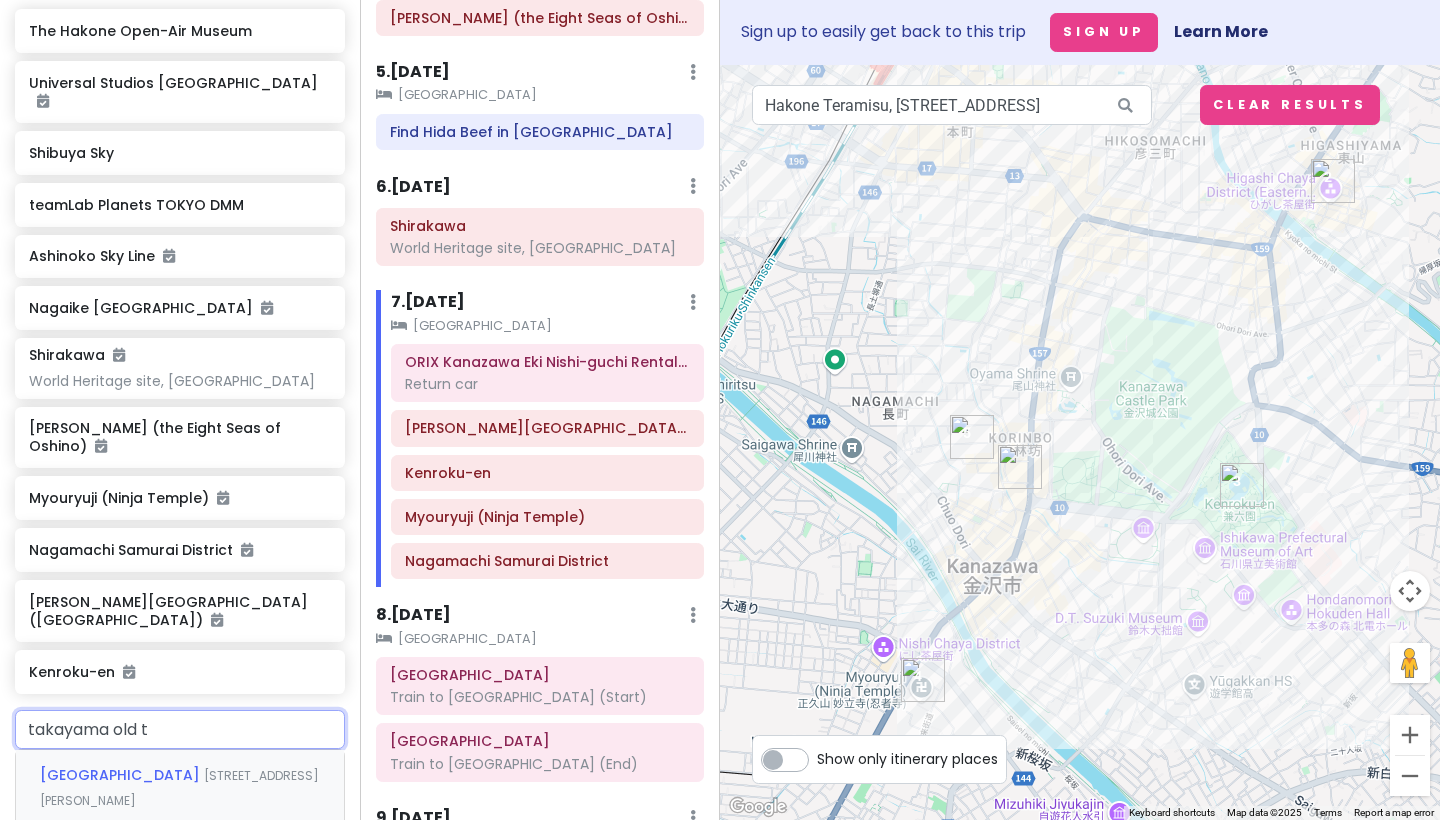 type on "[PERSON_NAME] [PERSON_NAME]" 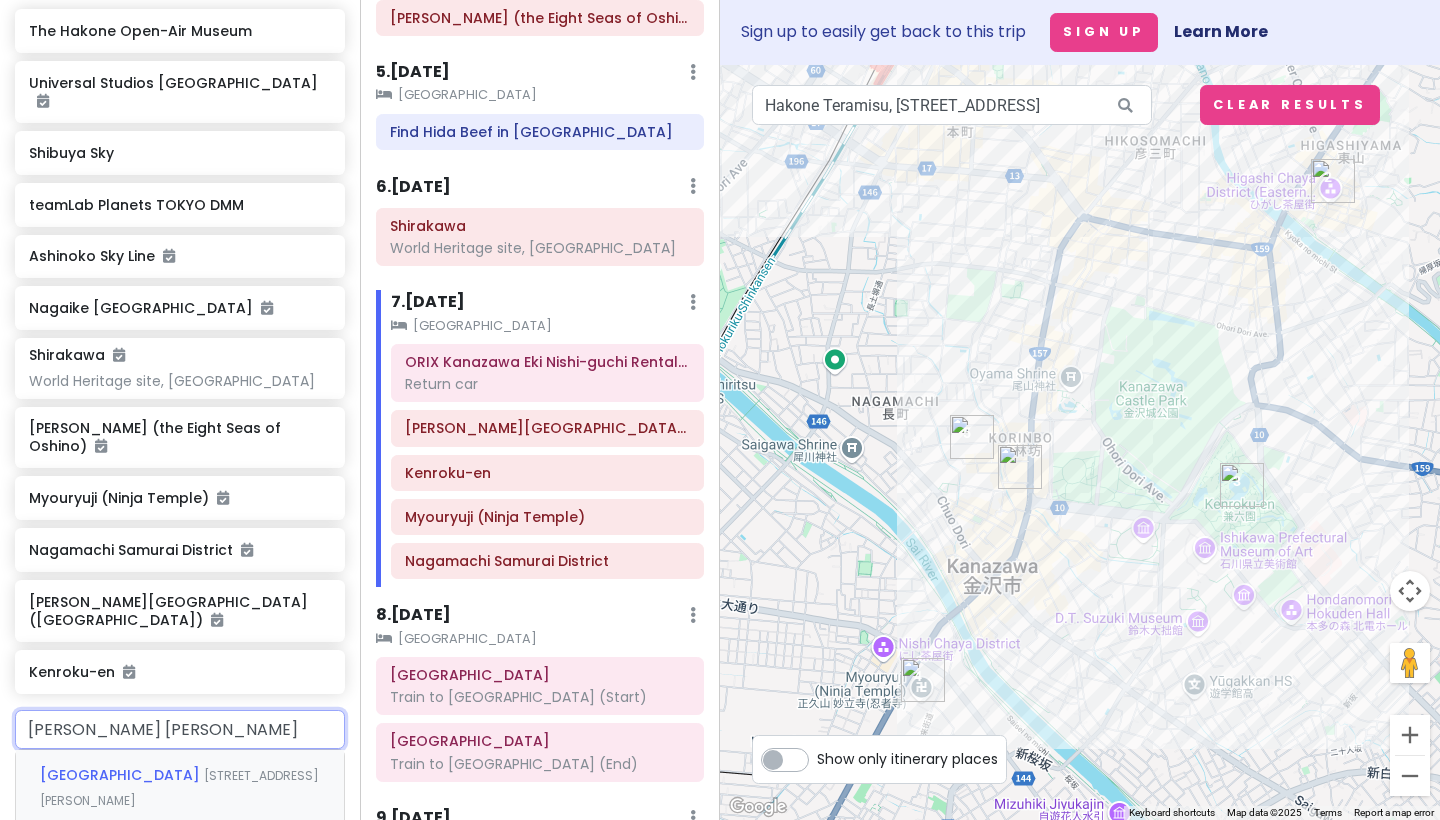 click on "[STREET_ADDRESS][PERSON_NAME]" at bounding box center [179, 788] 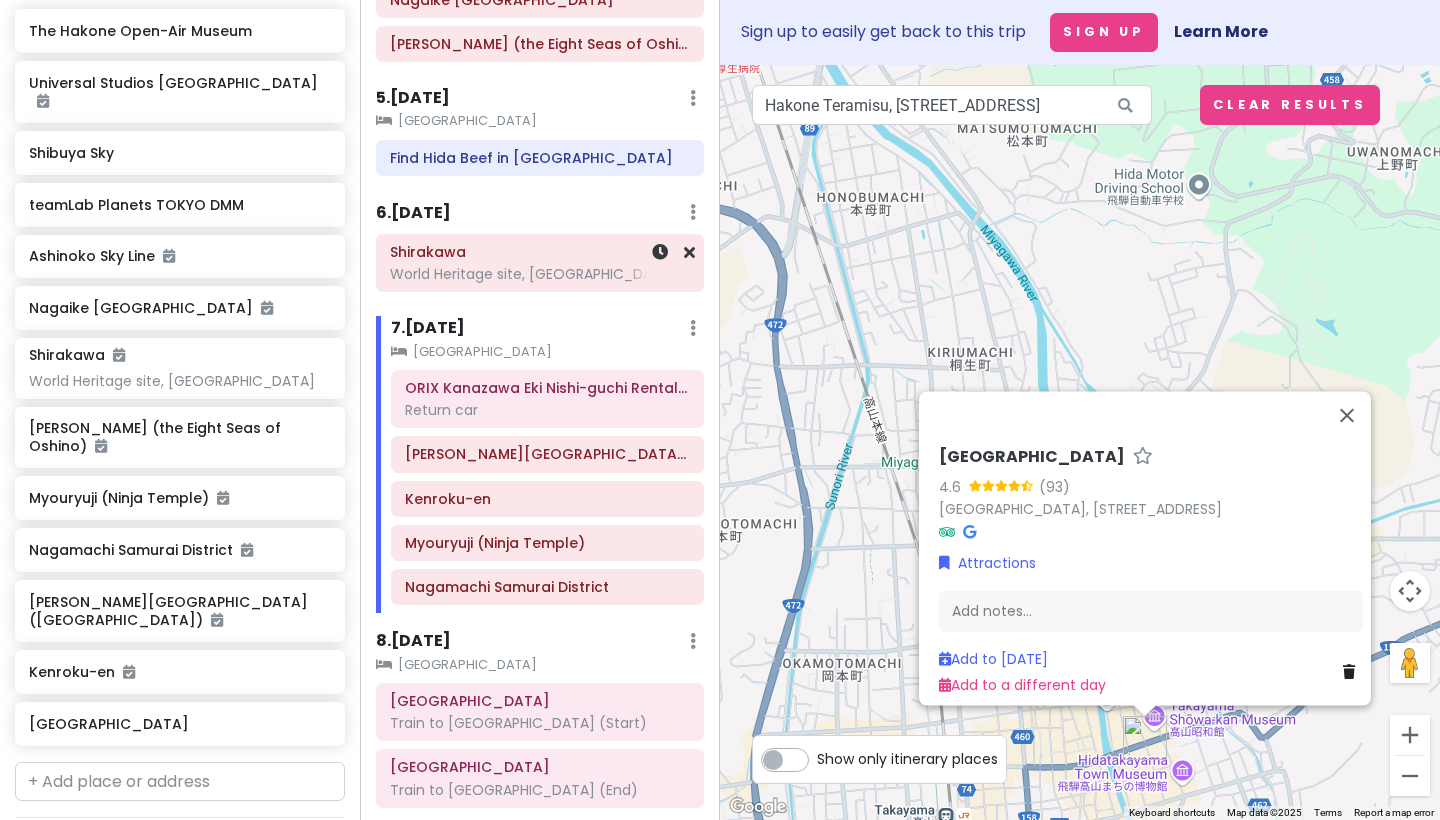 scroll, scrollTop: 771, scrollLeft: 0, axis: vertical 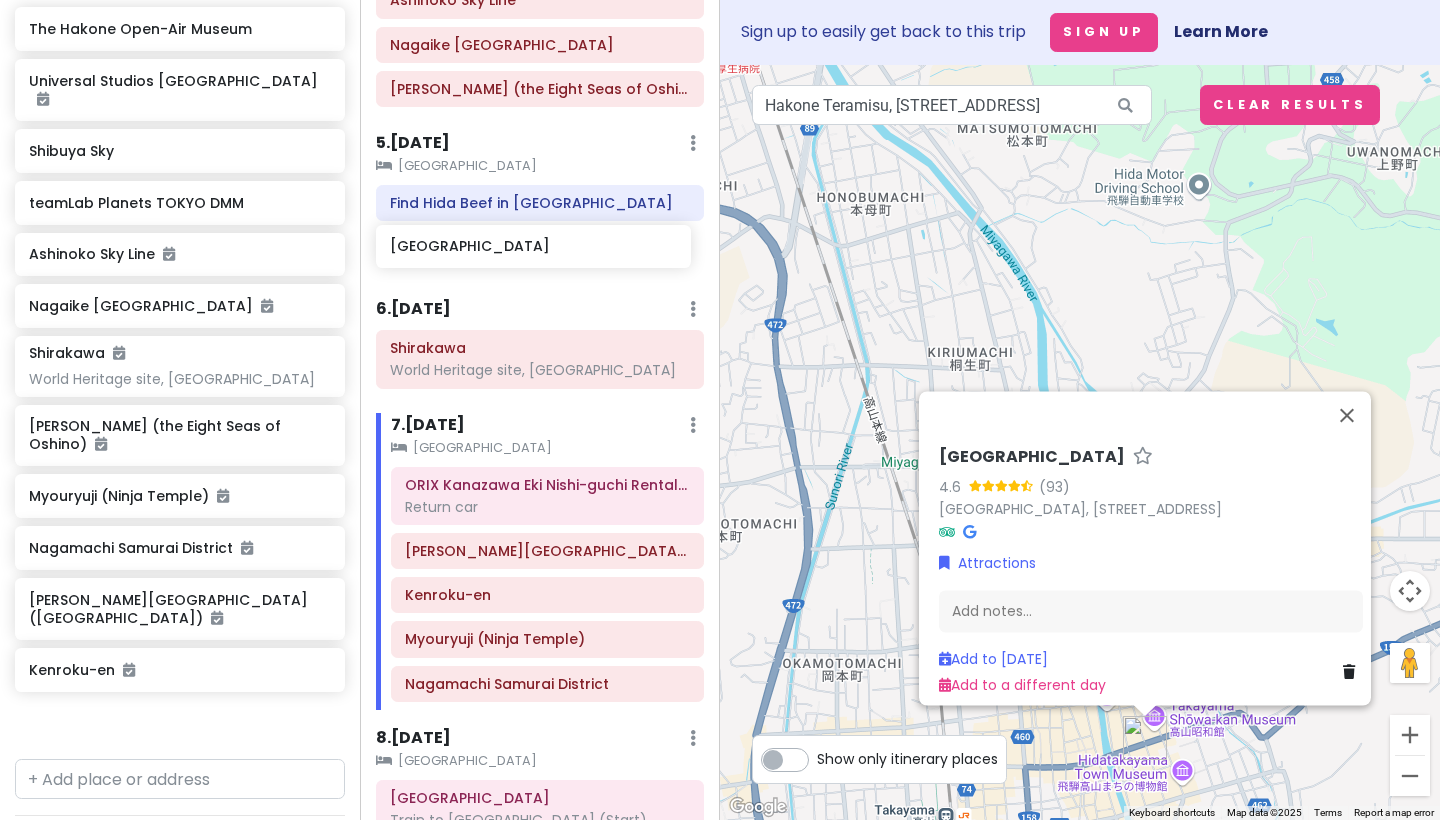 drag, startPoint x: 144, startPoint y: 700, endPoint x: 505, endPoint y: 246, distance: 580.0319 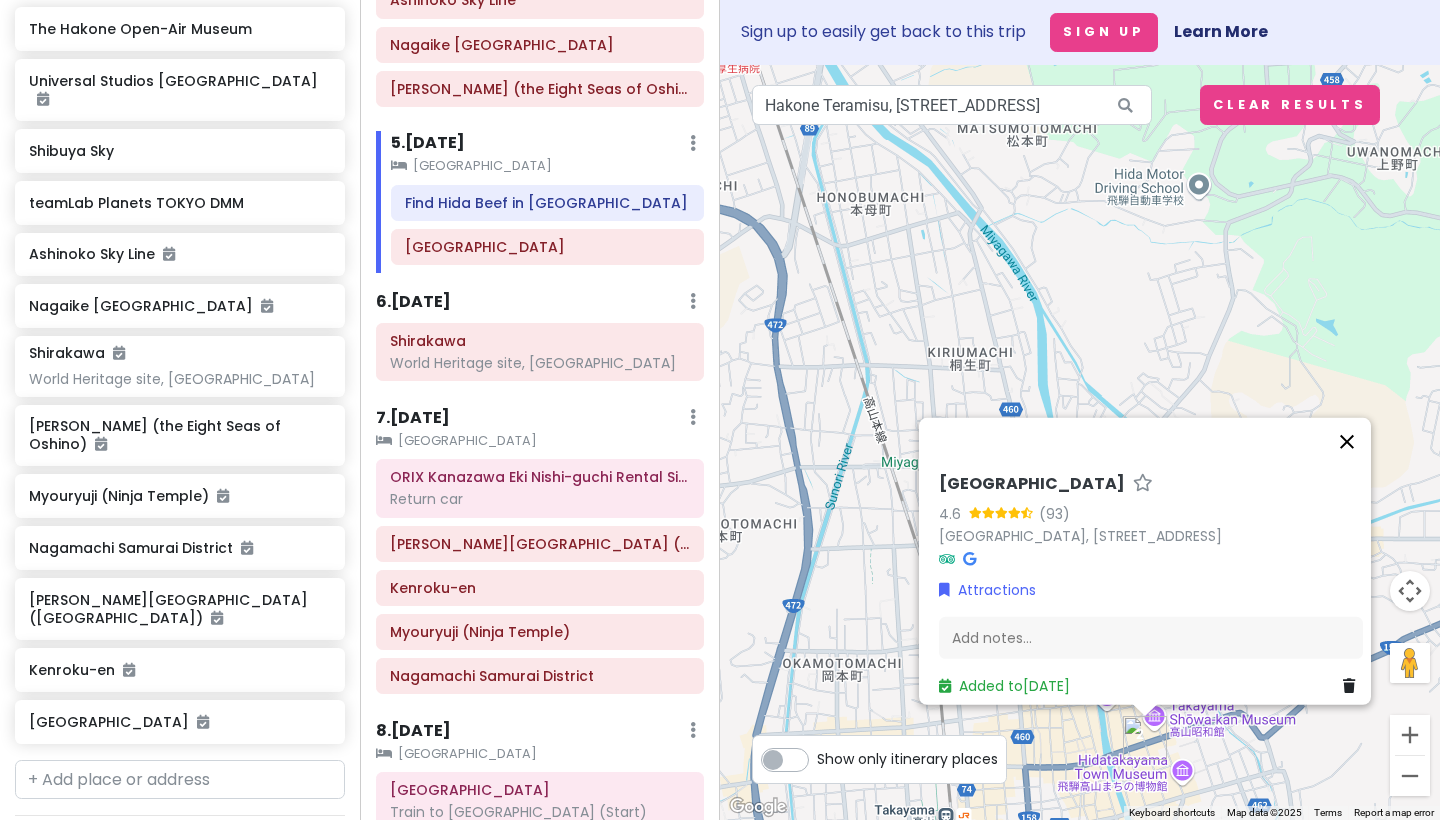 click at bounding box center (1347, 441) 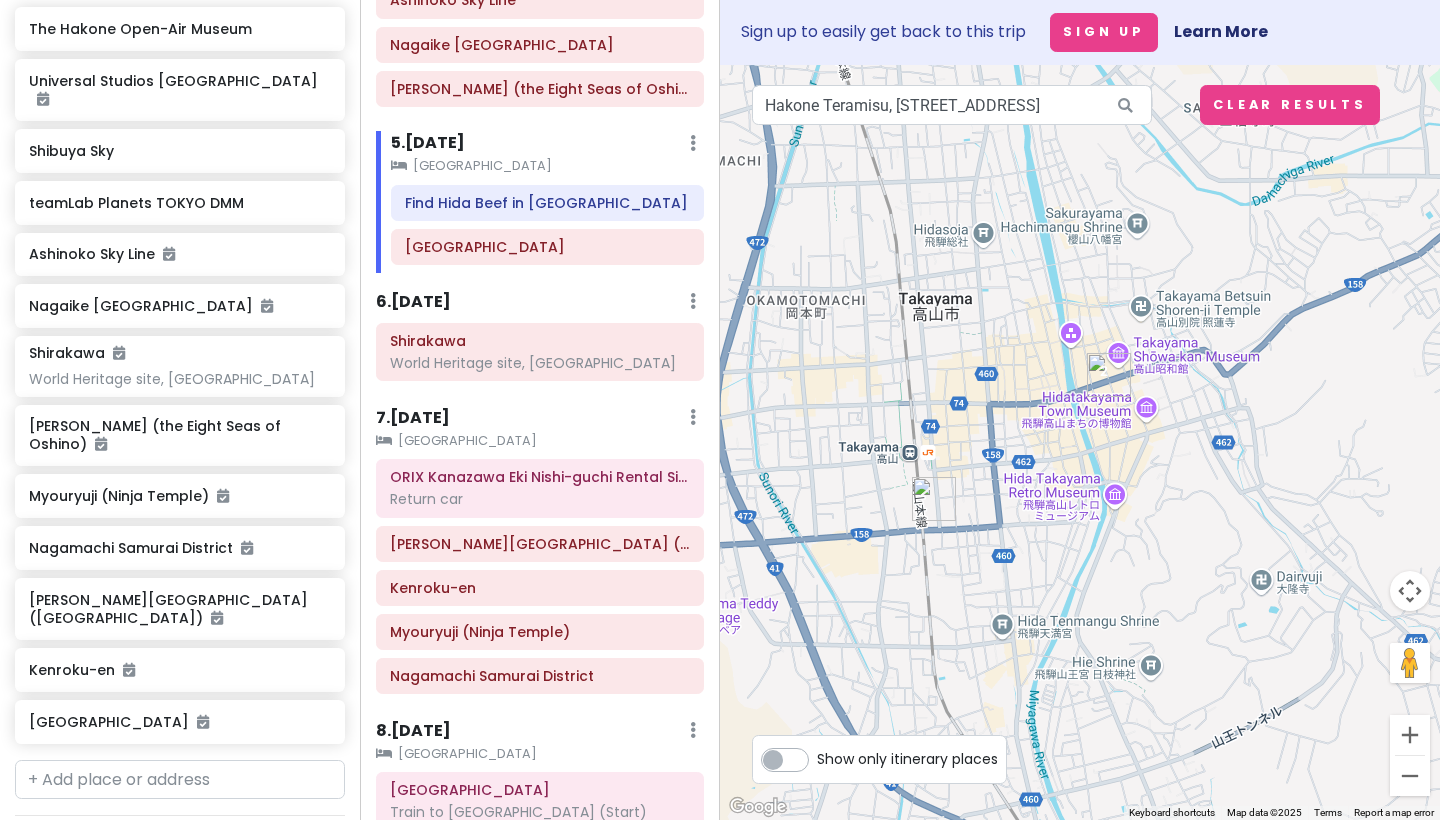 drag, startPoint x: 1248, startPoint y: 576, endPoint x: 1213, endPoint y: 209, distance: 368.66516 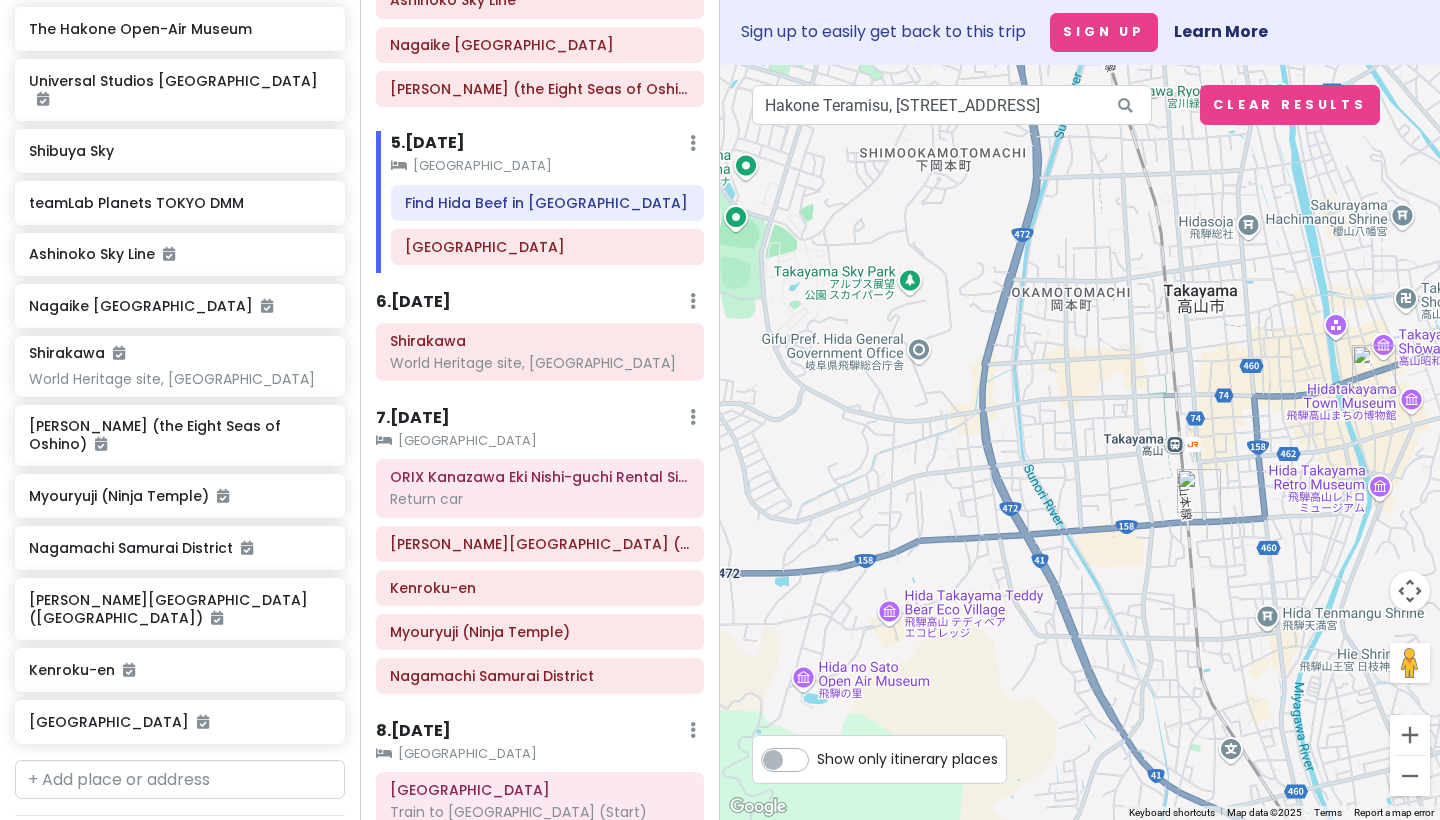 drag, startPoint x: 899, startPoint y: 366, endPoint x: 1179, endPoint y: 356, distance: 280.17853 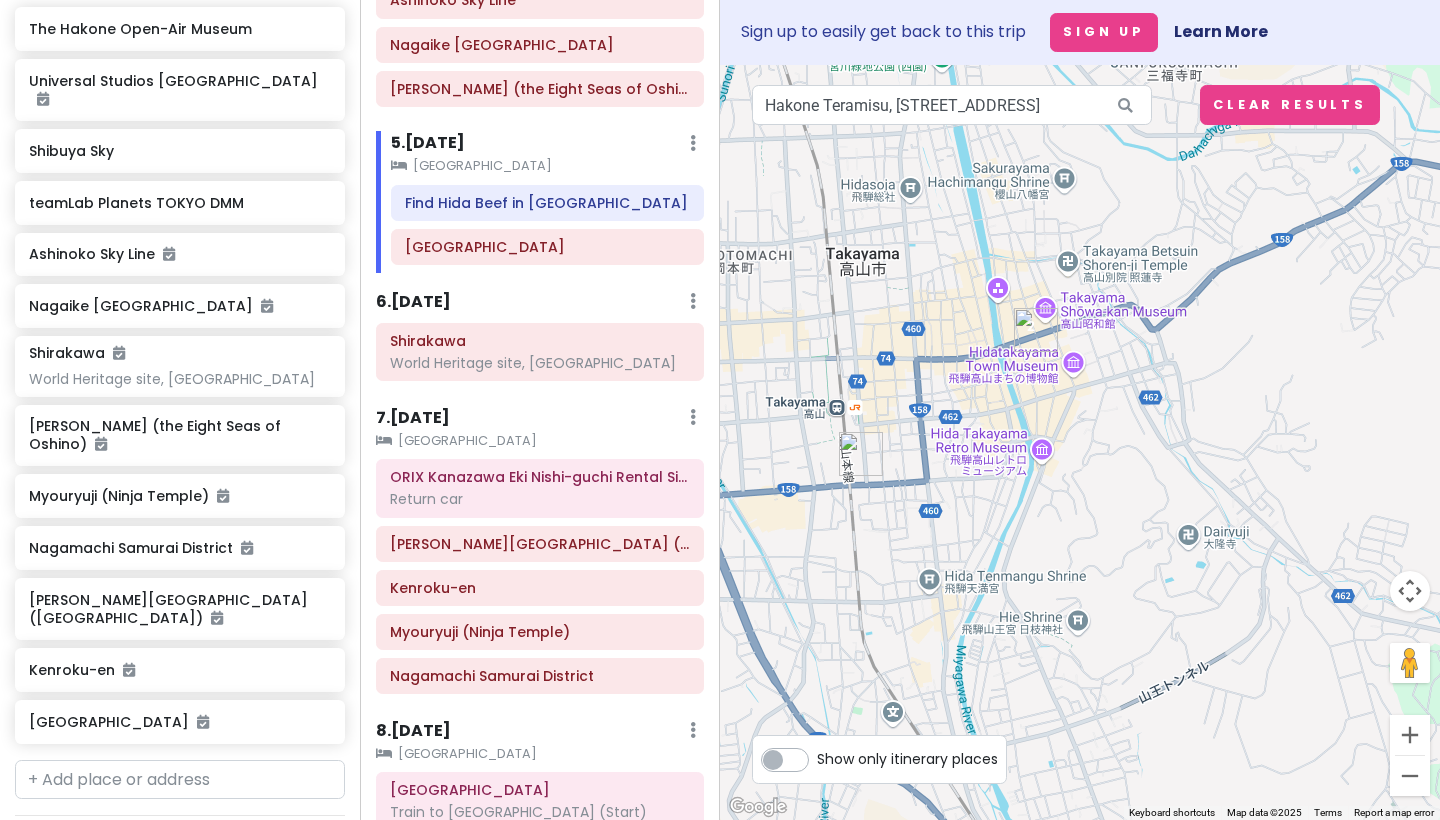 click at bounding box center (1080, 442) 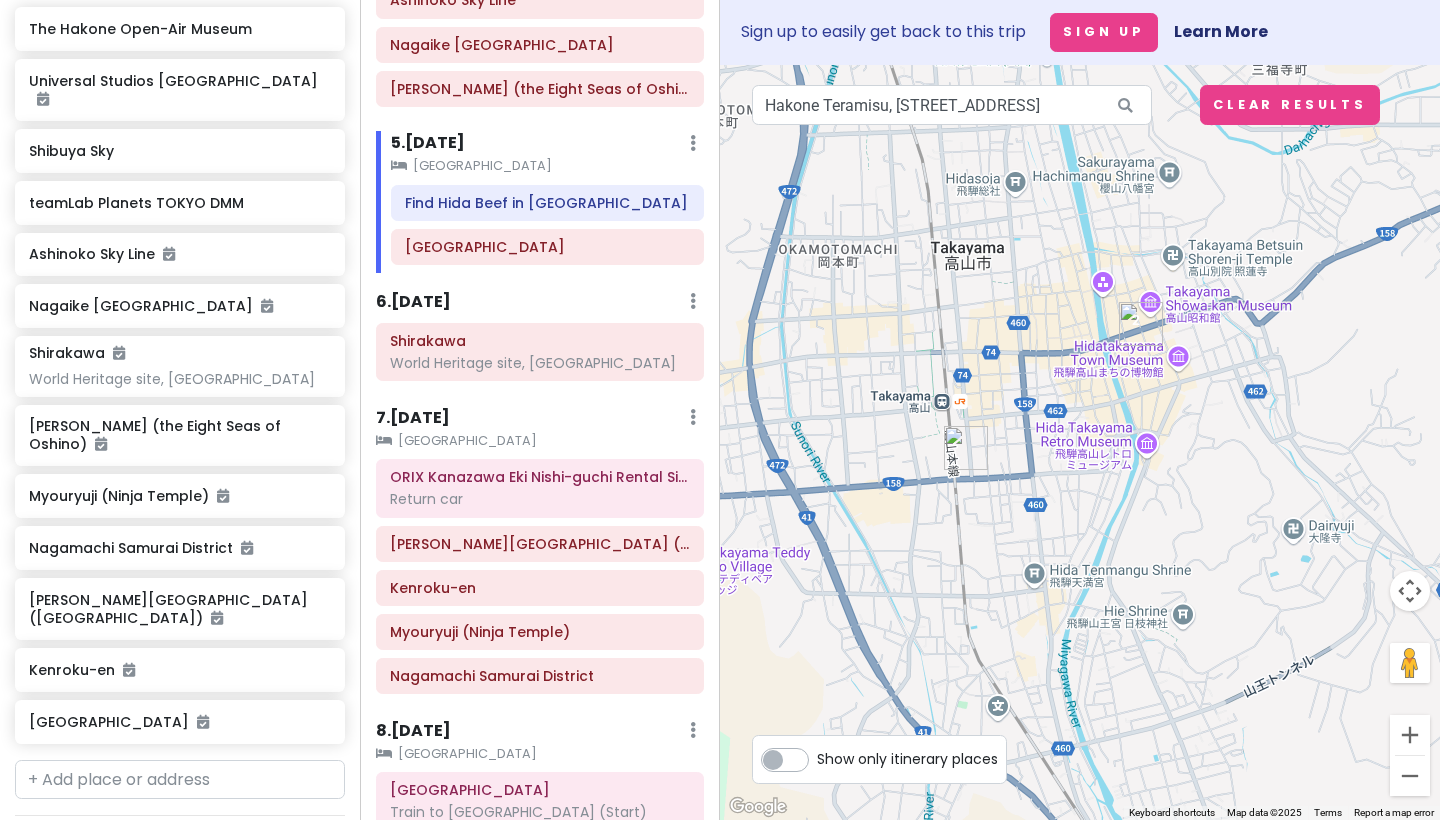 drag, startPoint x: 1125, startPoint y: 395, endPoint x: 1168, endPoint y: 396, distance: 43.011627 